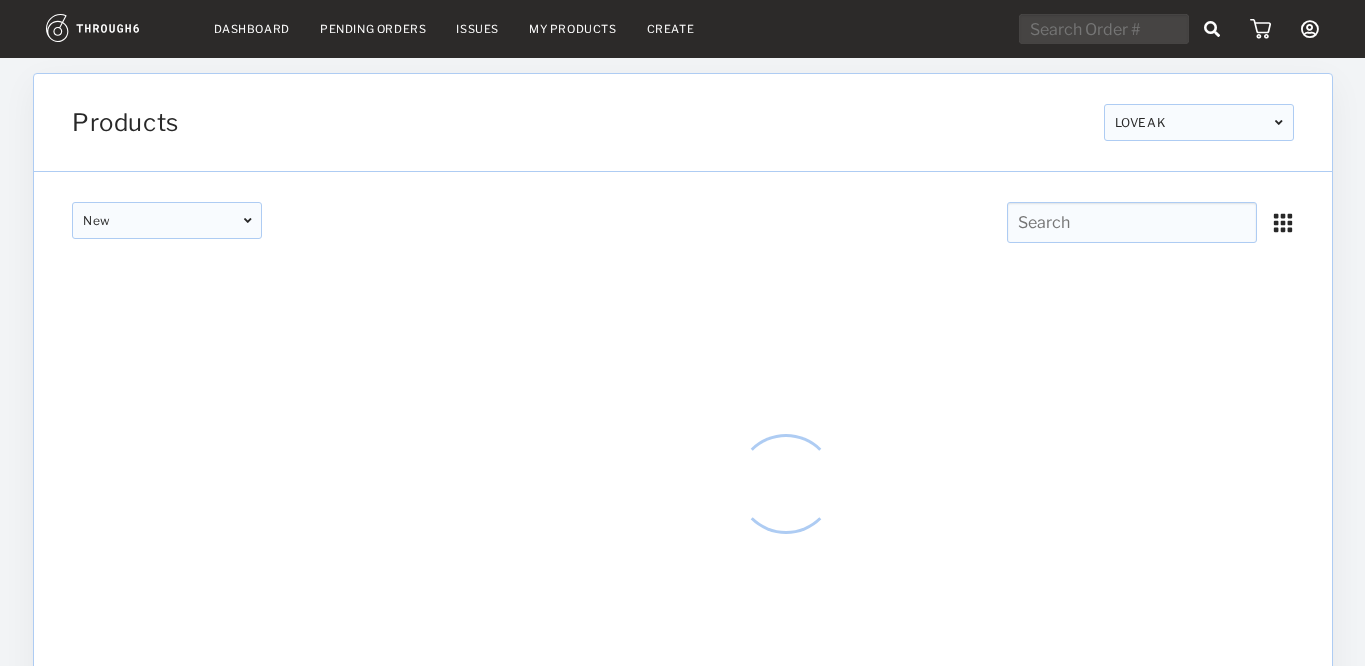 scroll, scrollTop: 0, scrollLeft: 0, axis: both 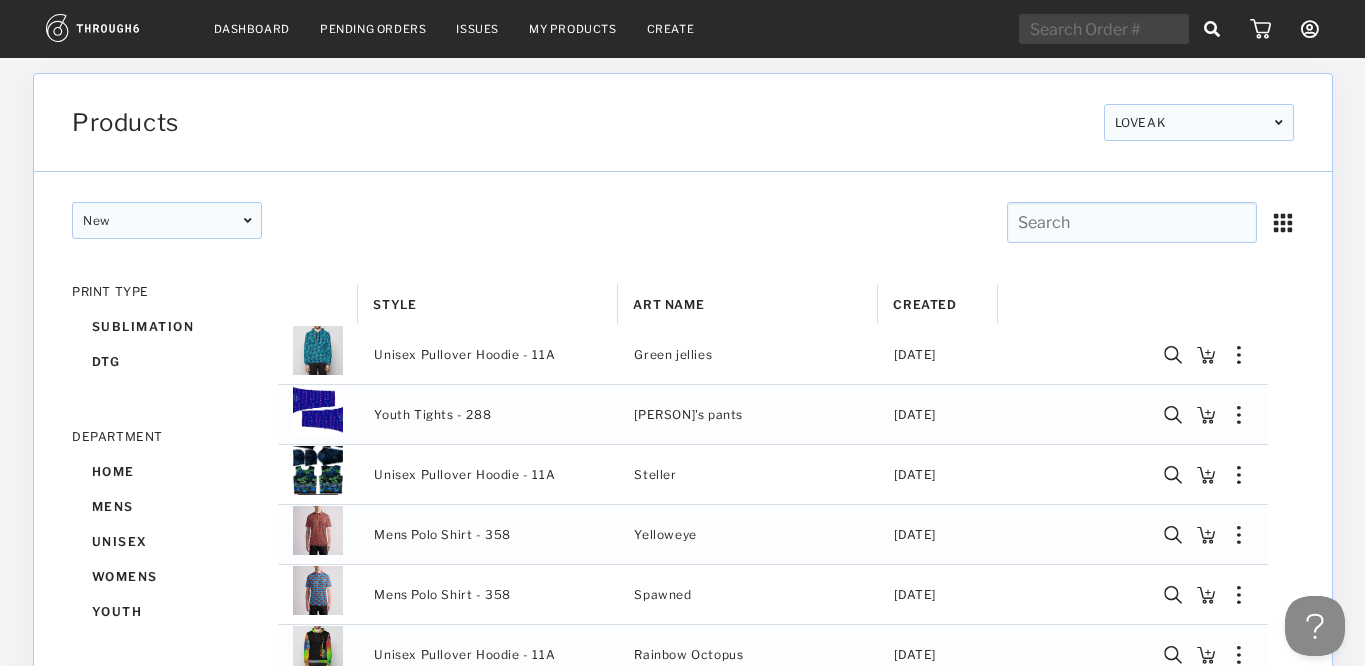 click on "Dashboard" at bounding box center (252, 29) 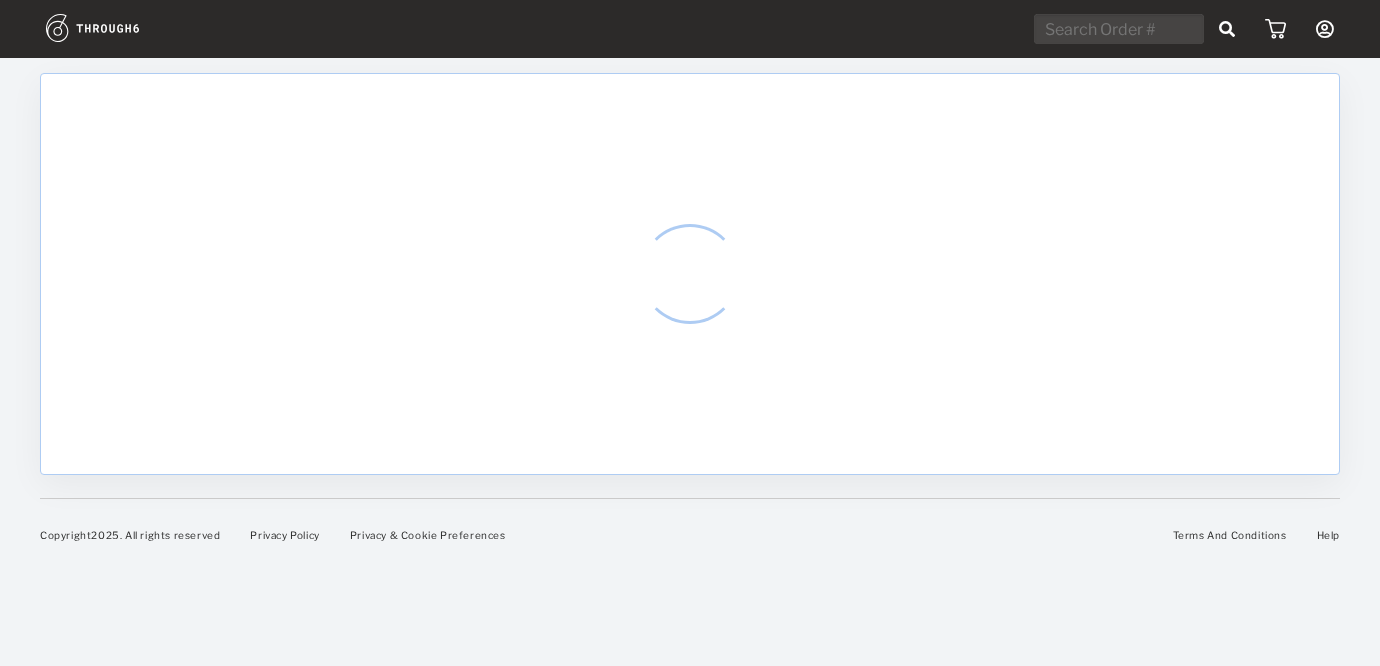 scroll, scrollTop: 0, scrollLeft: 0, axis: both 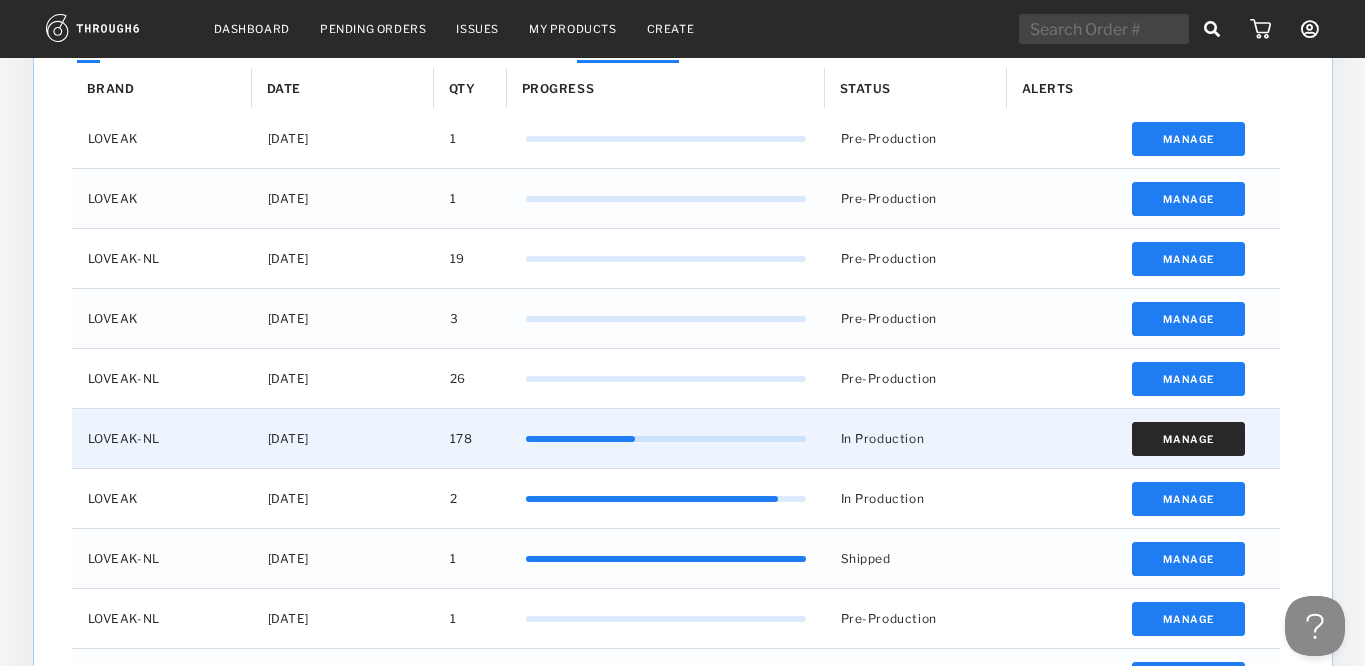 click on "Manage" at bounding box center (1188, 439) 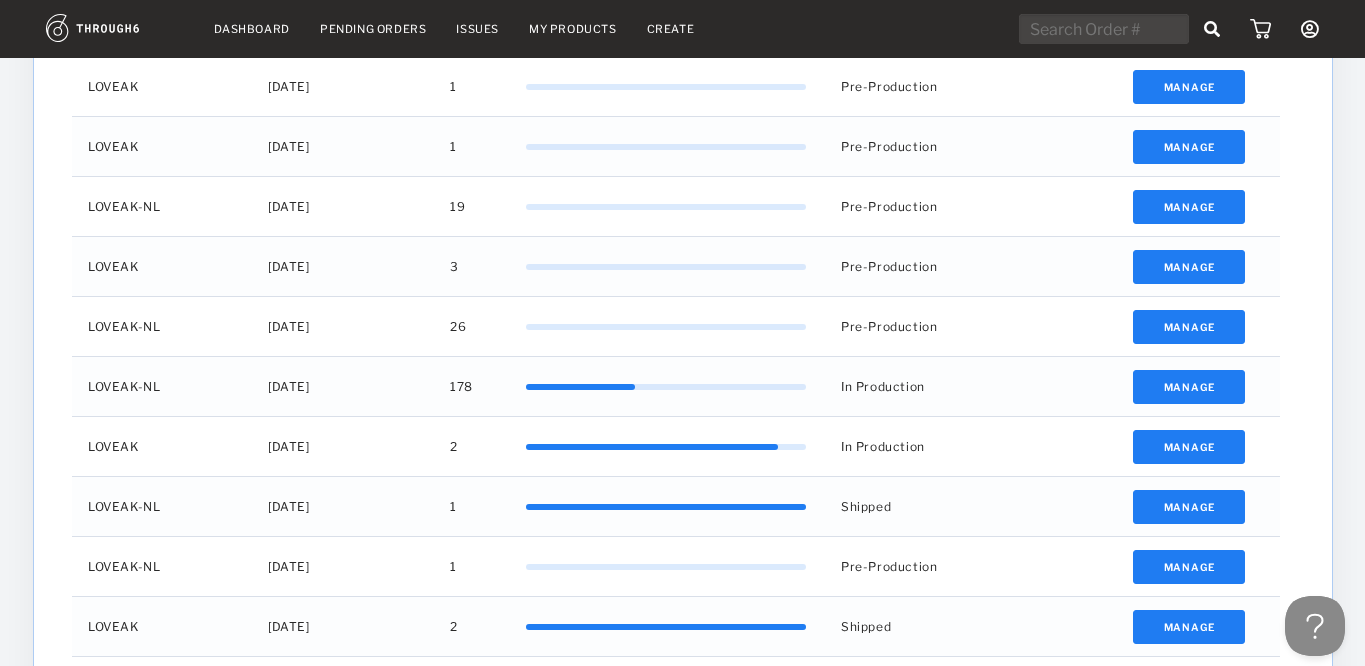 scroll, scrollTop: 838, scrollLeft: 0, axis: vertical 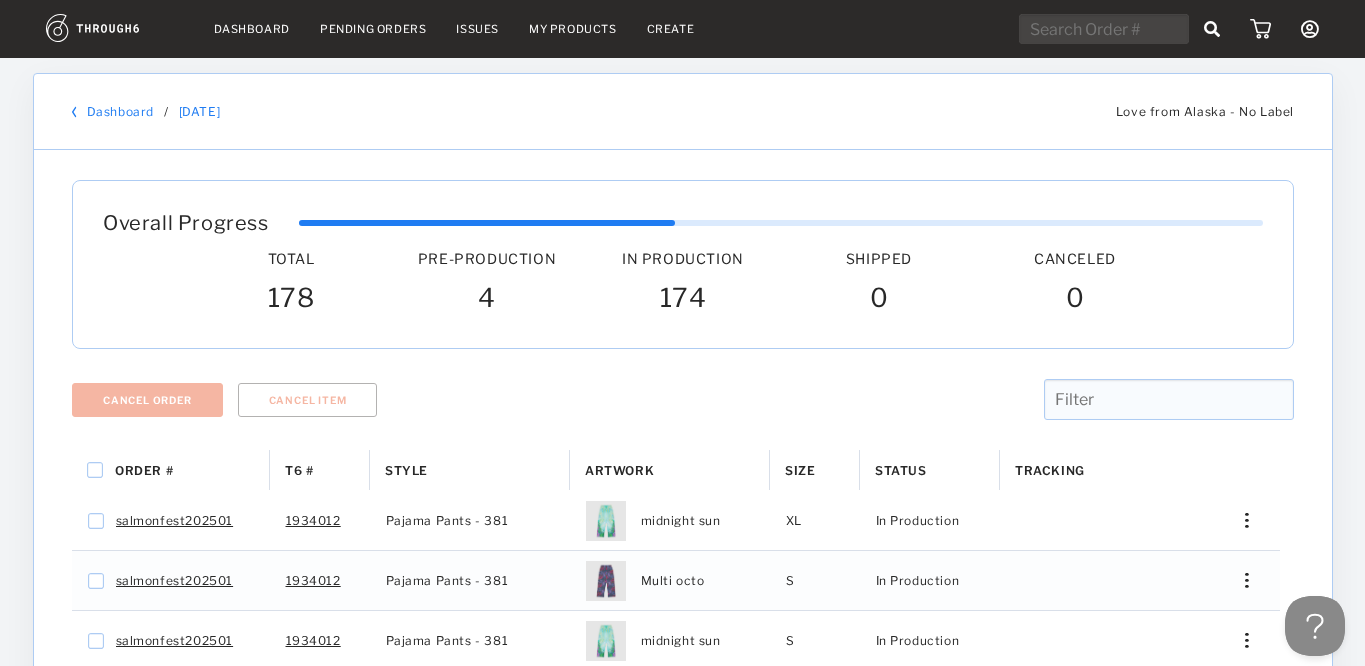 click on "Status" at bounding box center [901, 470] 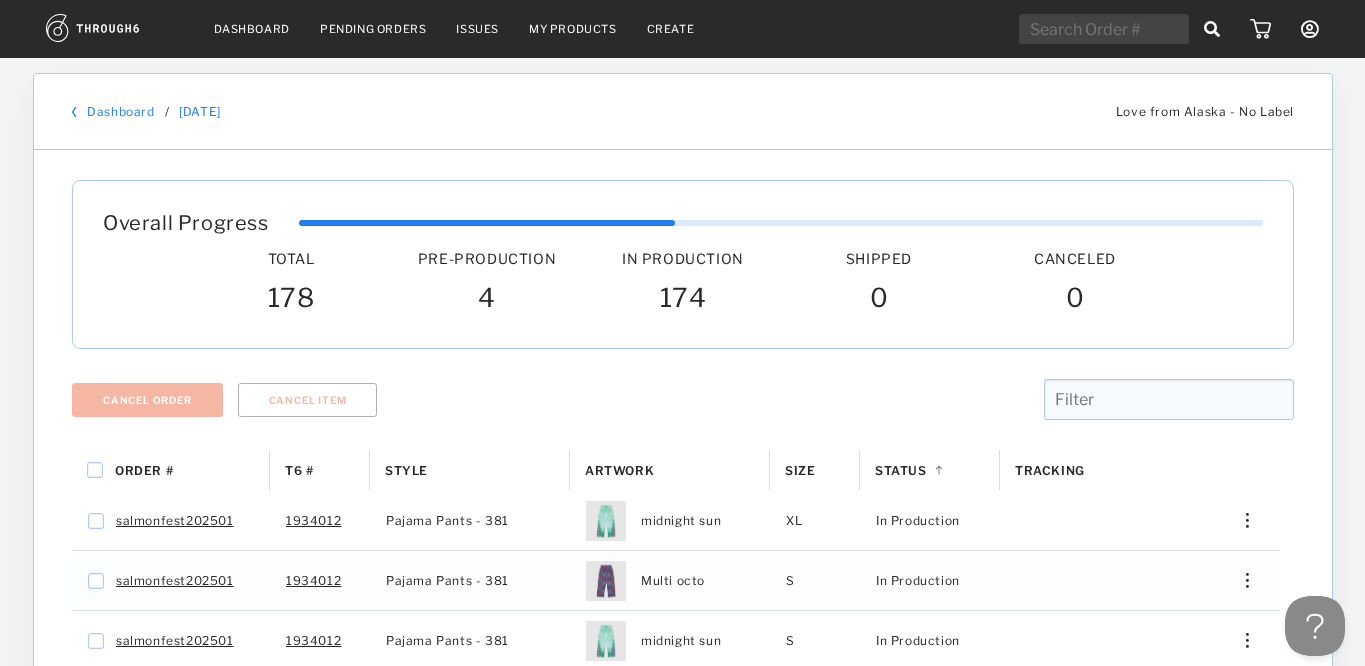 click on "Status" at bounding box center (901, 470) 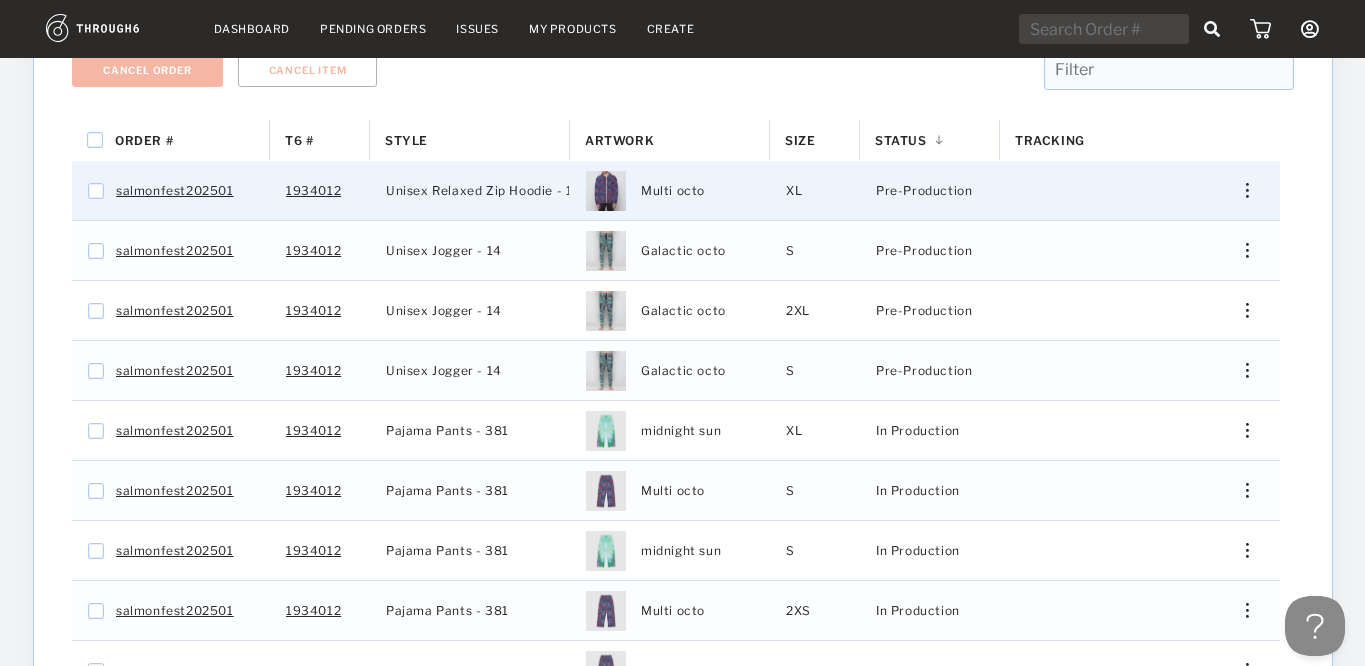 scroll, scrollTop: 330, scrollLeft: 0, axis: vertical 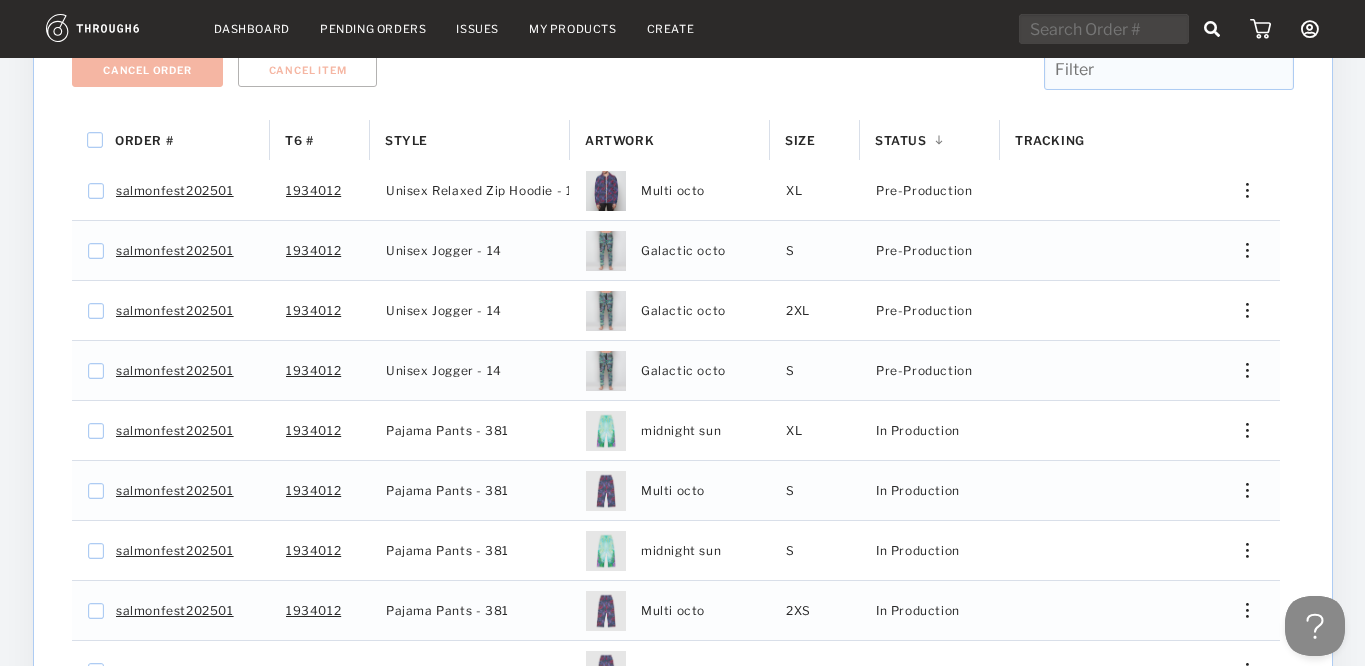 click on "Status" at bounding box center (901, 140) 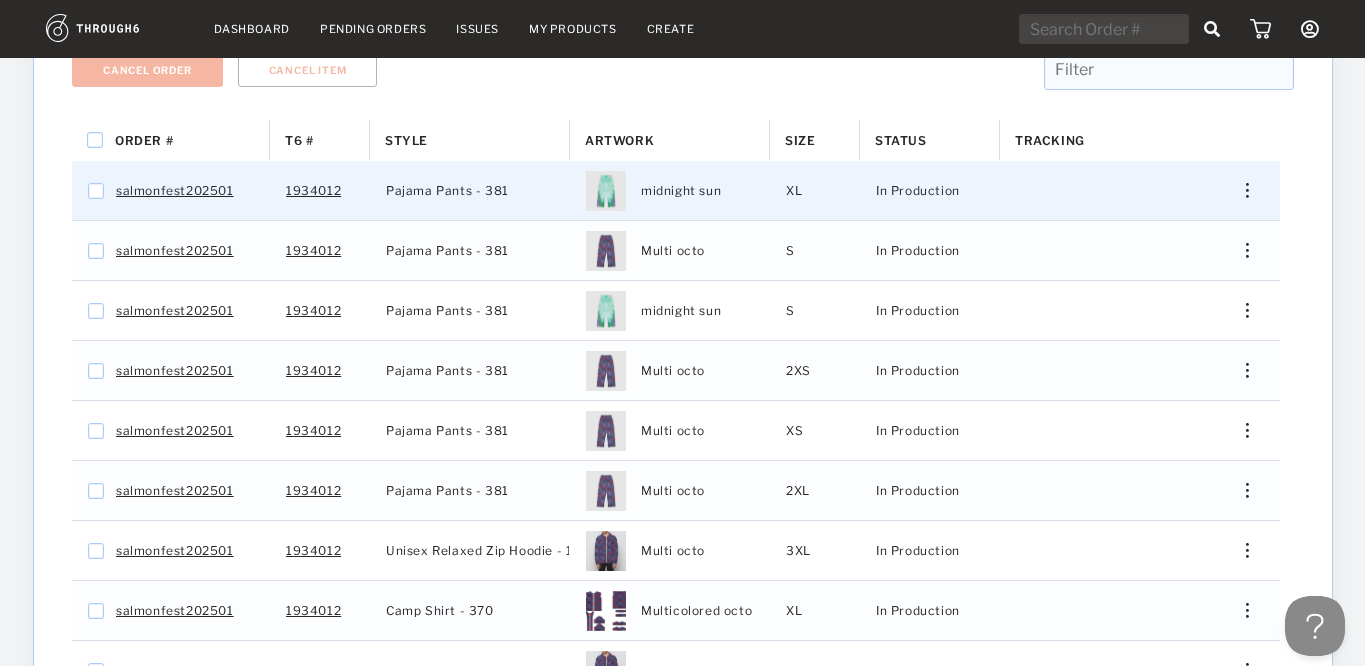 click at bounding box center [1239, 190] 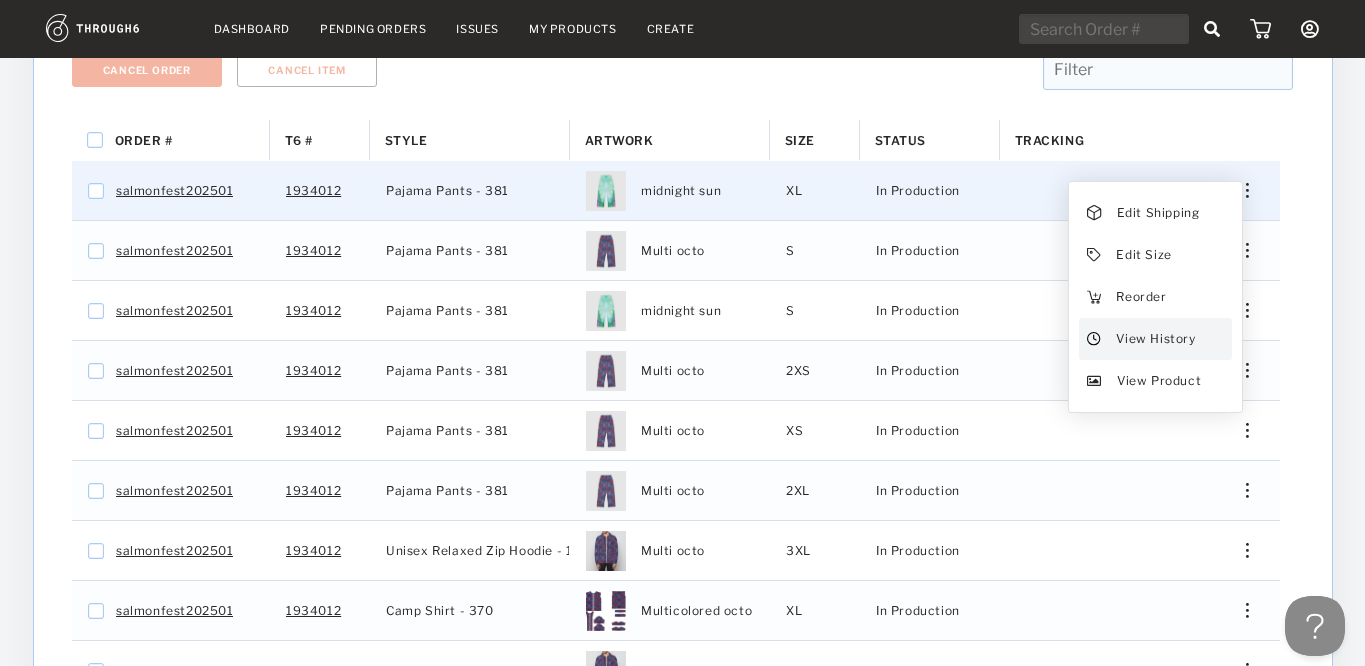 click on "View History" at bounding box center (1158, 213) 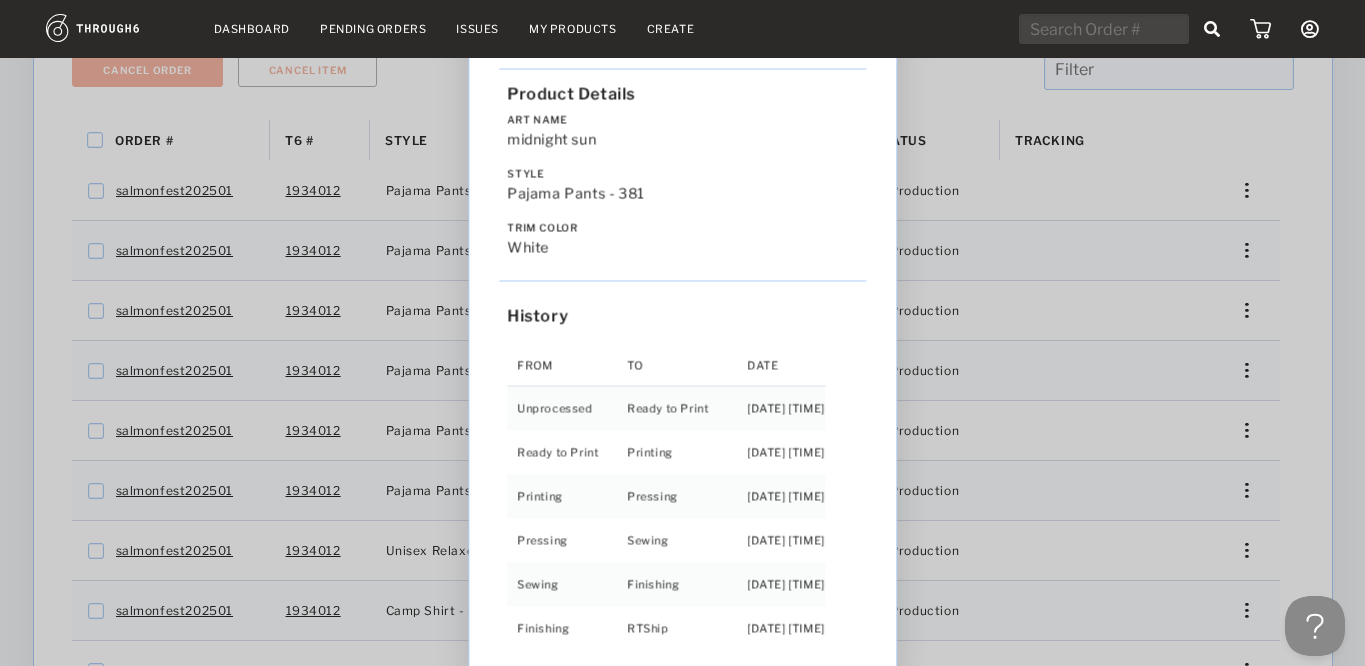click on "Love from Alaska - No Label   06/19/25 Order  salmonfest202501 Product Details Art Name midnight sun Style Pajama Pants - 381 Trim Color white History From To Date Unprocessed Ready to Print 6/19/25 10:29:09 PM Ready to Print Printing 6/27/25 10:05:57 AM Printing Pressing 7/02/25 12:45:35 AM Pressing Sewing 7/02/25 8:15:41 AM Sewing Finishing 7/02/25 4:55:44 PM Finishing RTShip 7/04/25 7:25:32 AM" at bounding box center [682, 333] 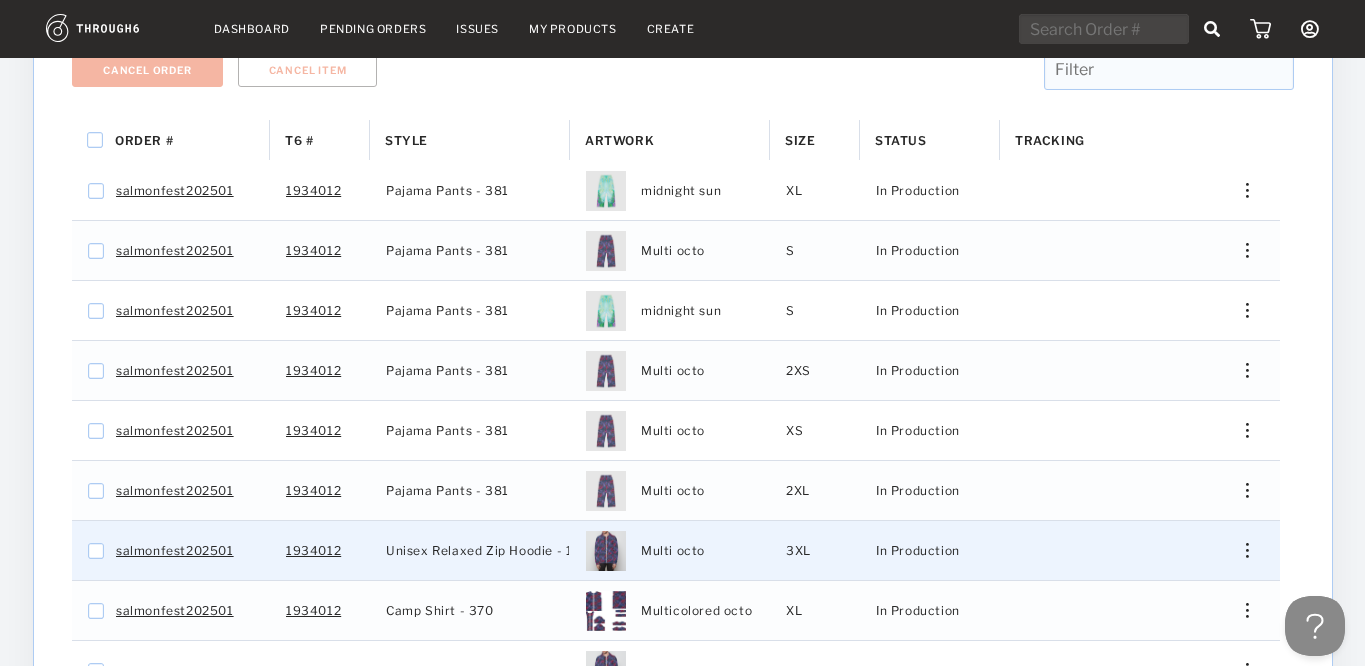 click at bounding box center (1246, 550) 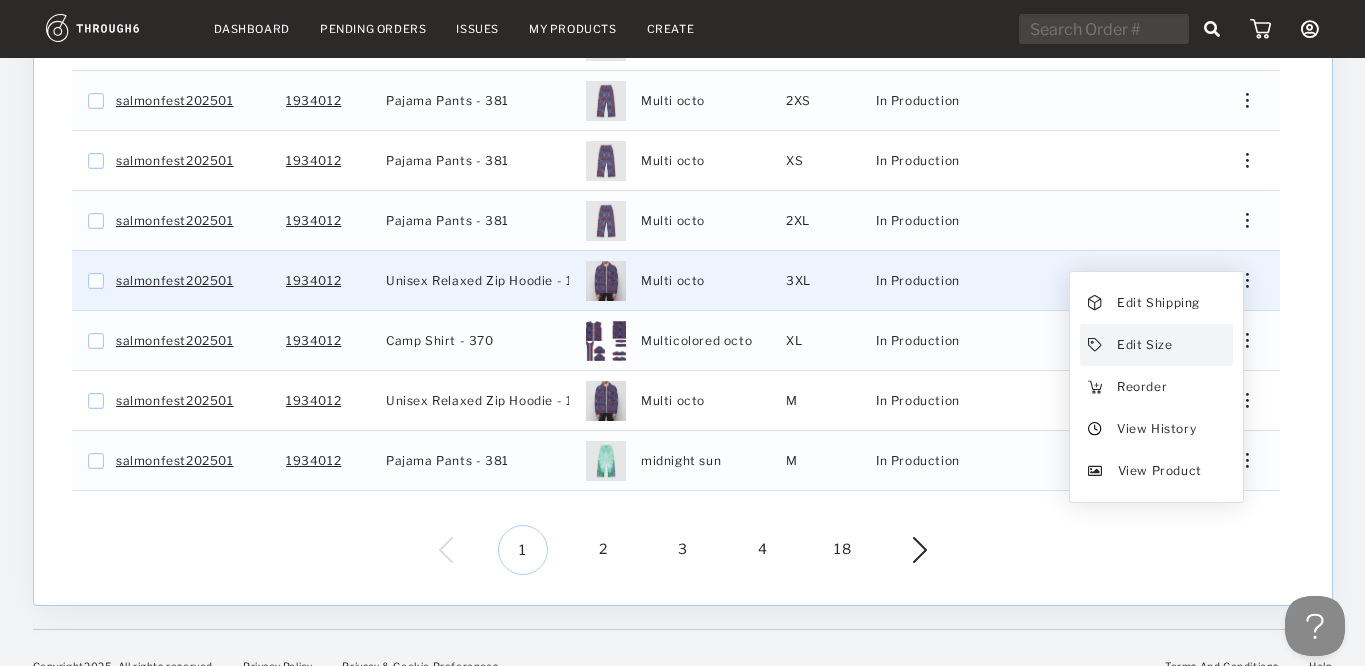 scroll, scrollTop: 628, scrollLeft: 0, axis: vertical 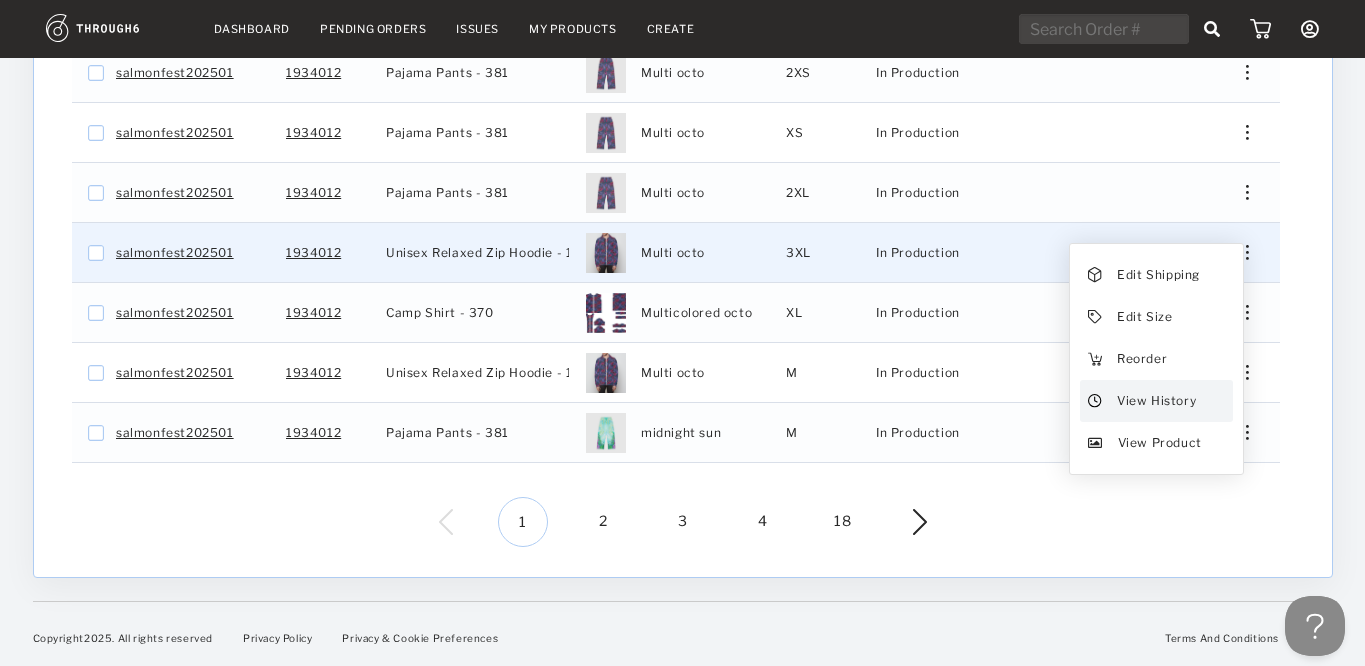 click on "View History" at bounding box center [1158, 275] 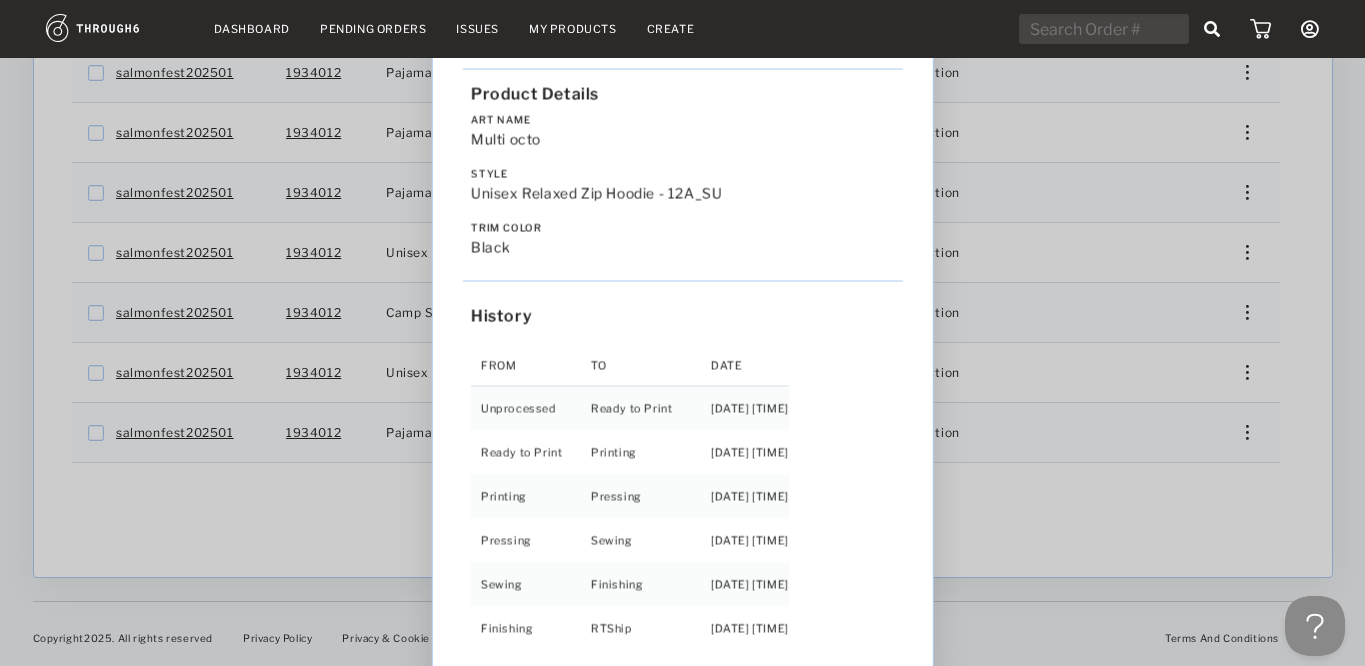 click on "Love from Alaska - No Label   06/19/25 Order  salmonfest202501 Product Details Art Name Multi octo Style Unisex Relaxed Zip Hoodie - 12A_SU Trim Color black History From To Date Unprocessed Ready to Print 6/19/25 10:29:07 PM Ready to Print Printing 6/27/25 10:05:57 AM Printing Pressing 7/01/25 2:25:39 AM Pressing Sewing 7/01/25 5:25:41 PM Sewing Finishing 7/03/25 9:35:32 AM Finishing RTShip 7/04/25 9:45:29 AM" at bounding box center (682, 333) 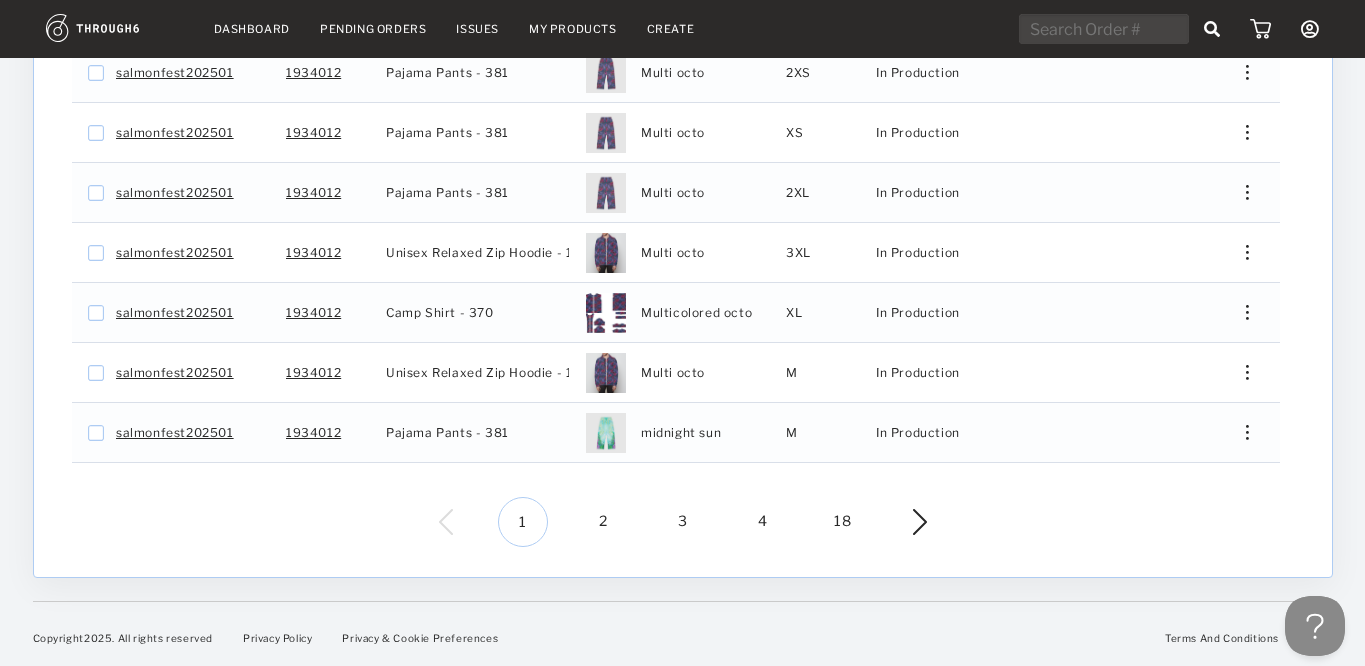 click on "3" at bounding box center [683, 522] 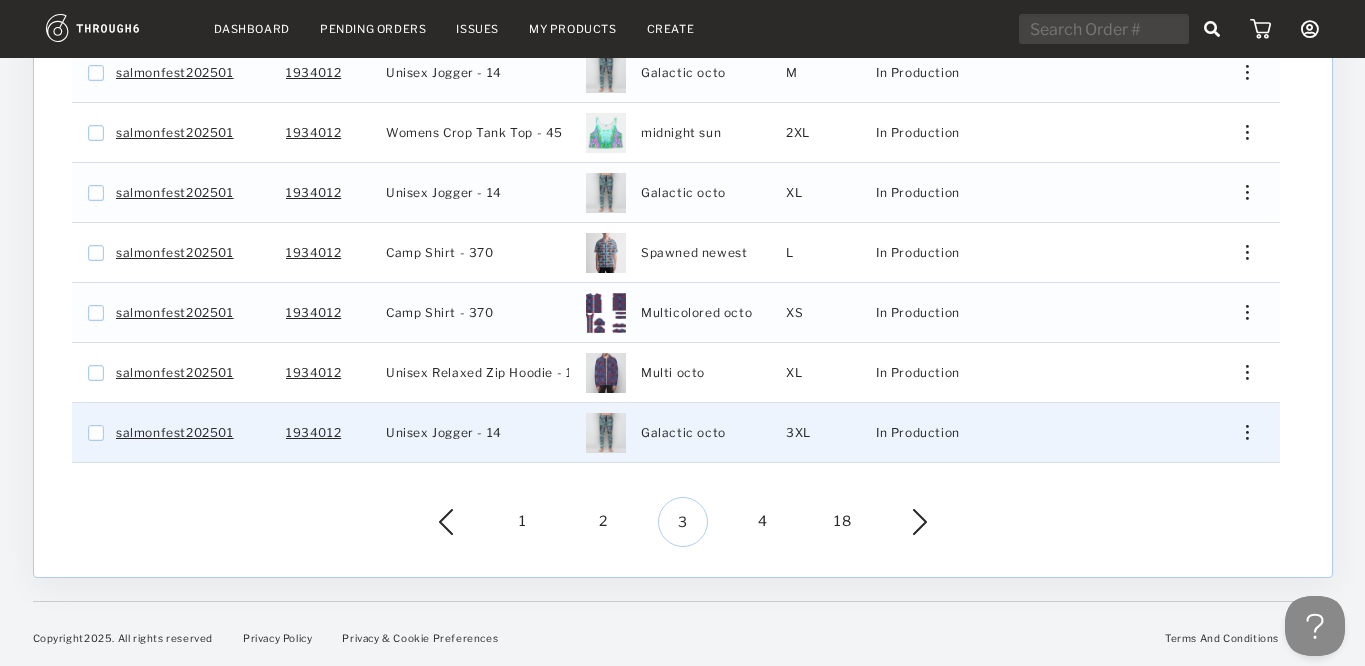 click at bounding box center (1246, 432) 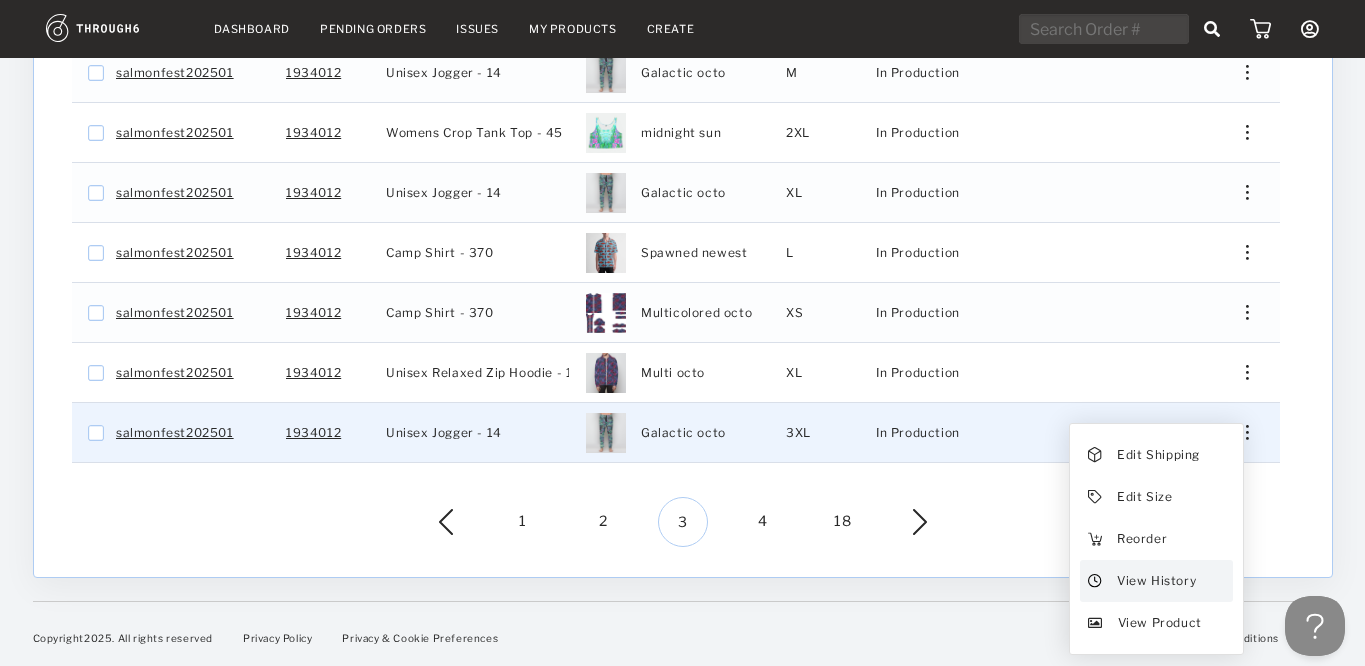 click on "View History" at bounding box center [1158, 455] 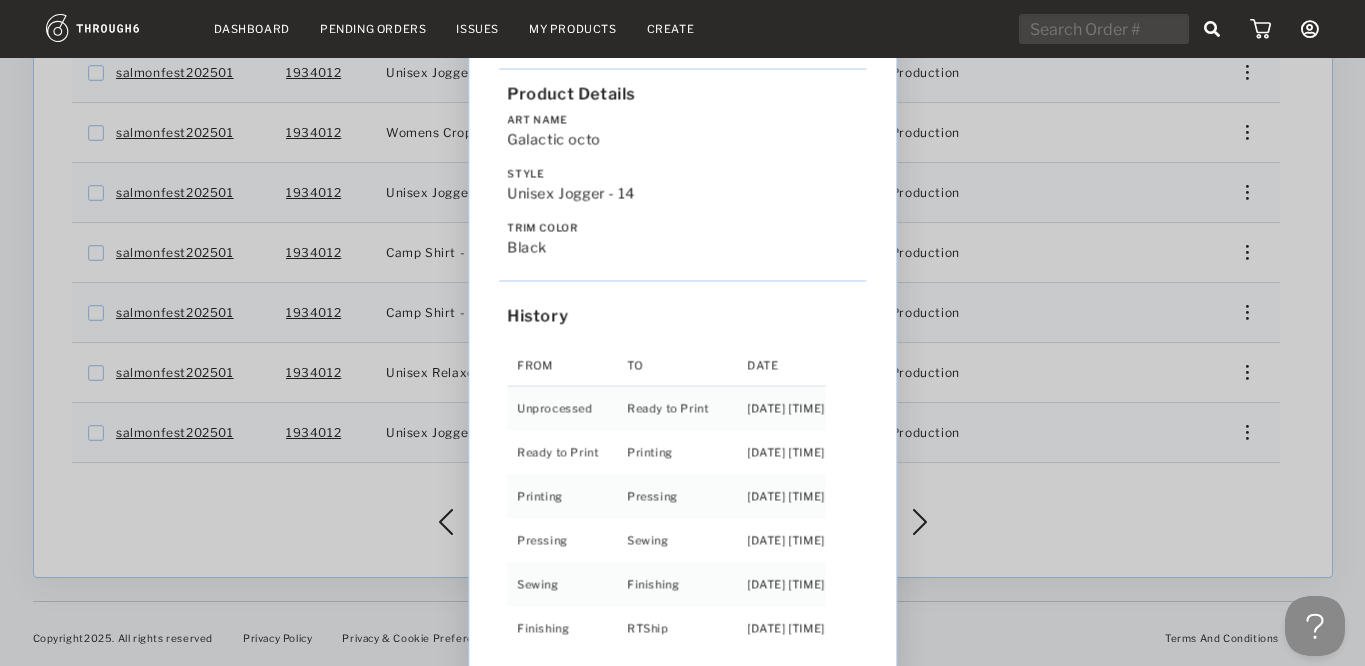 click on "Love from Alaska - No Label   06/19/25 Order  salmonfest202501 Product Details Art Name Galactic octo Style Unisex Jogger - 14 Trim Color black History From To Date Unprocessed Ready to Print 6/19/25 10:29:14 PM Ready to Print Printing 6/27/25 10:05:57 AM Printing Pressing 7/01/25 11:15:34 PM Pressing Sewing 7/02/25 8:05:39 AM Sewing Finishing 7/02/25 5:15:35 PM Finishing RTShip 7/04/25 8:55:27 AM" at bounding box center [682, 333] 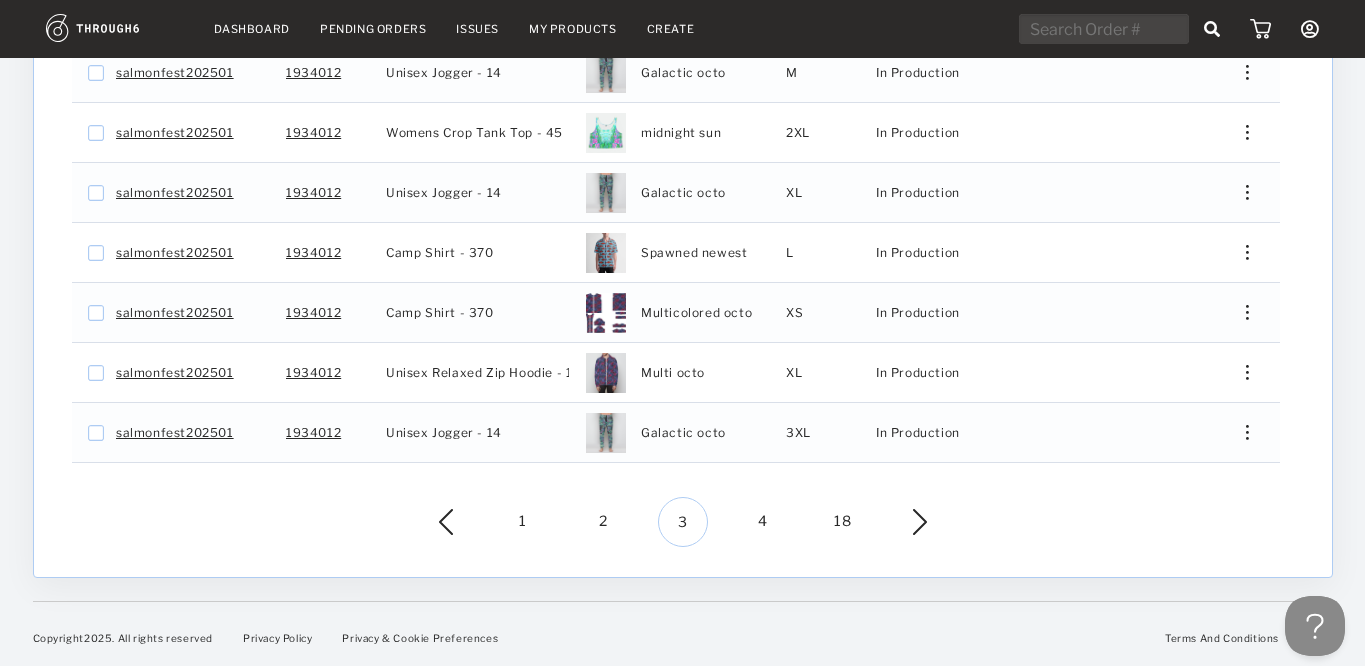 click at bounding box center (905, 522) 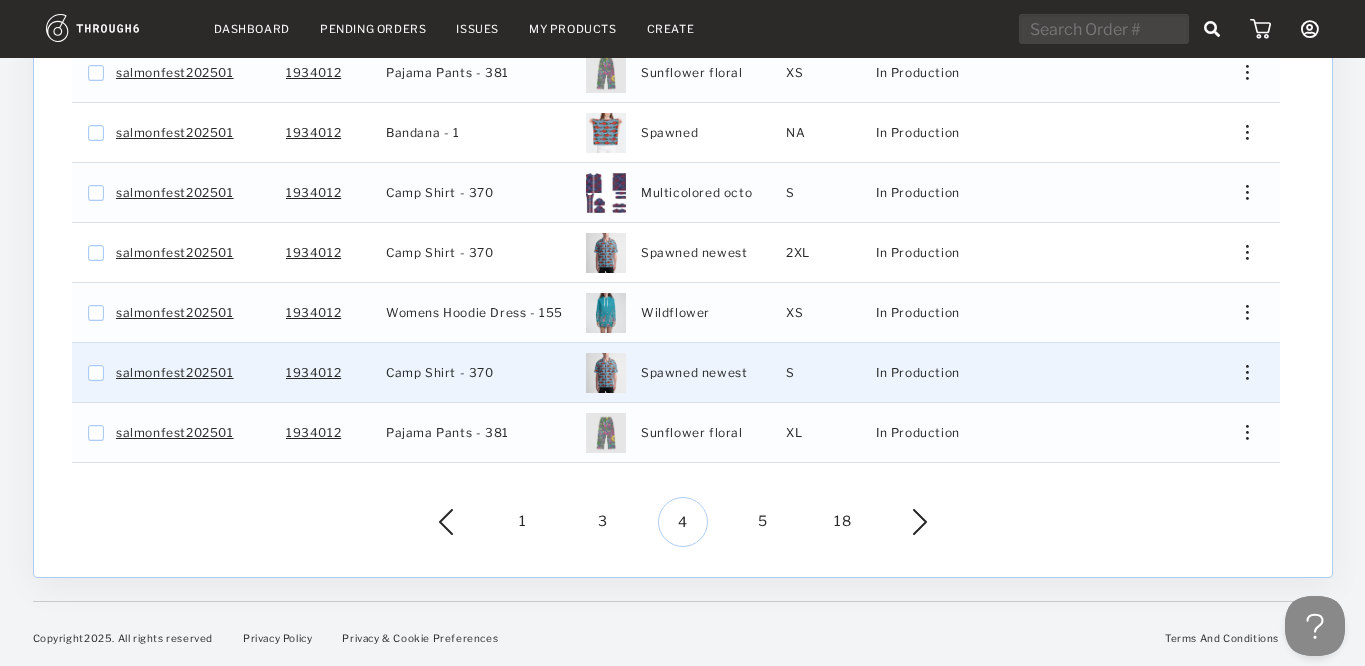 click at bounding box center [1246, 372] 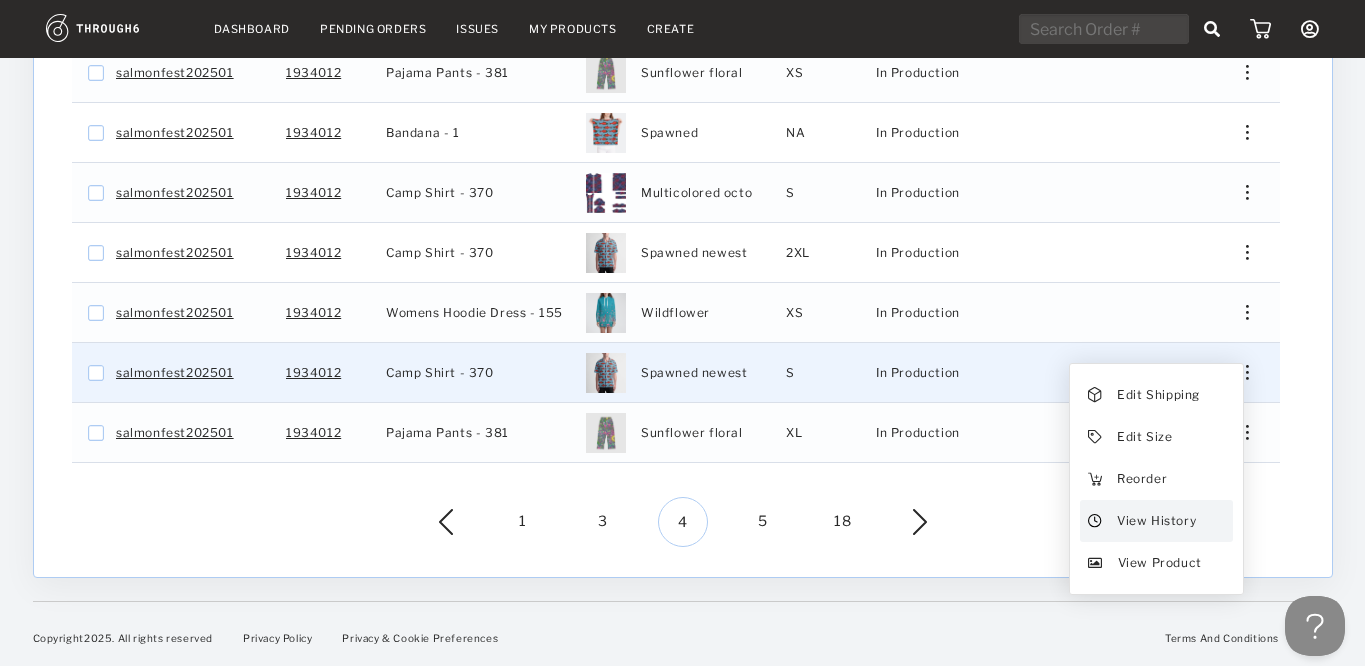 click on "View History" at bounding box center [1158, 395] 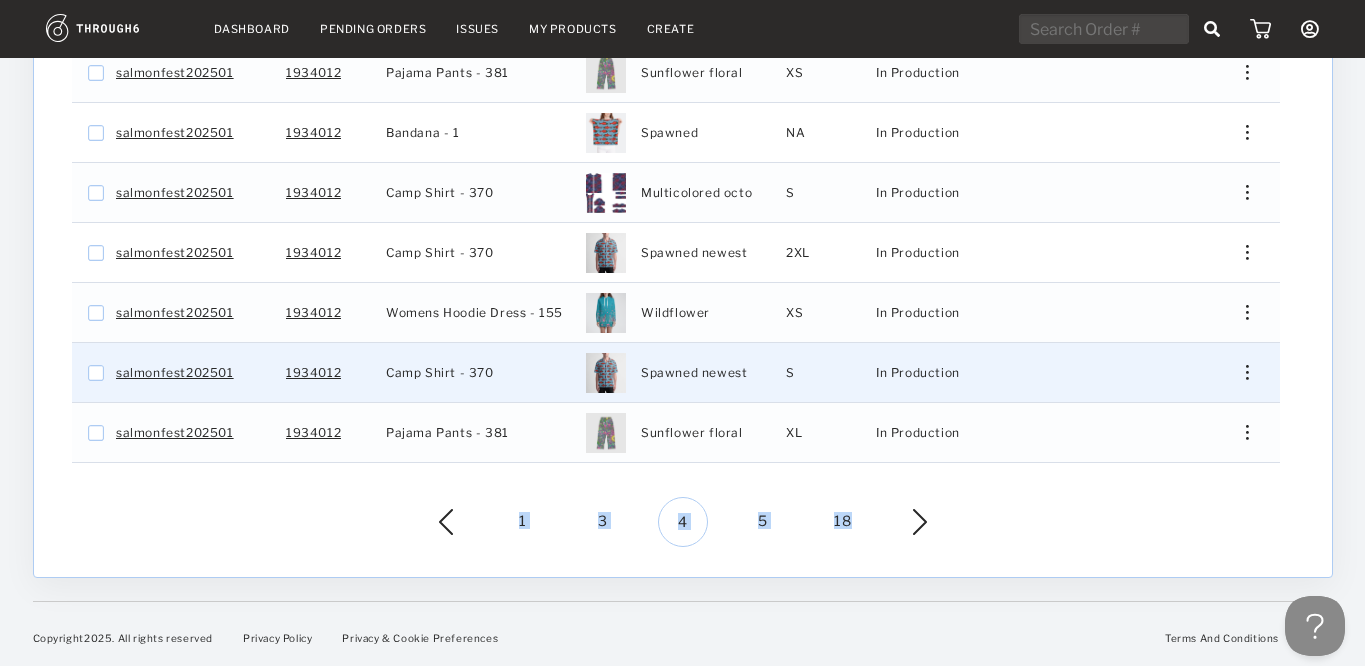 click on "Edit Shipping Edit Size Reorder View History View Product" at bounding box center [1240, 372] 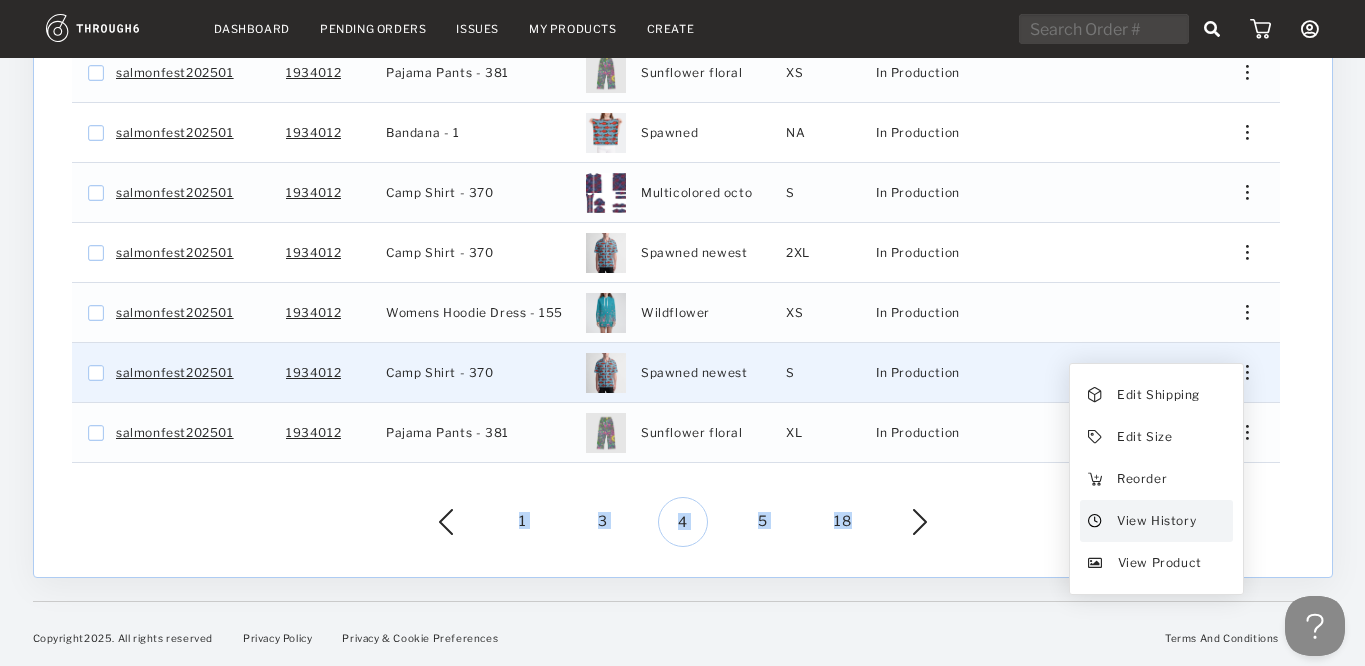 click on "View History" at bounding box center (1158, 395) 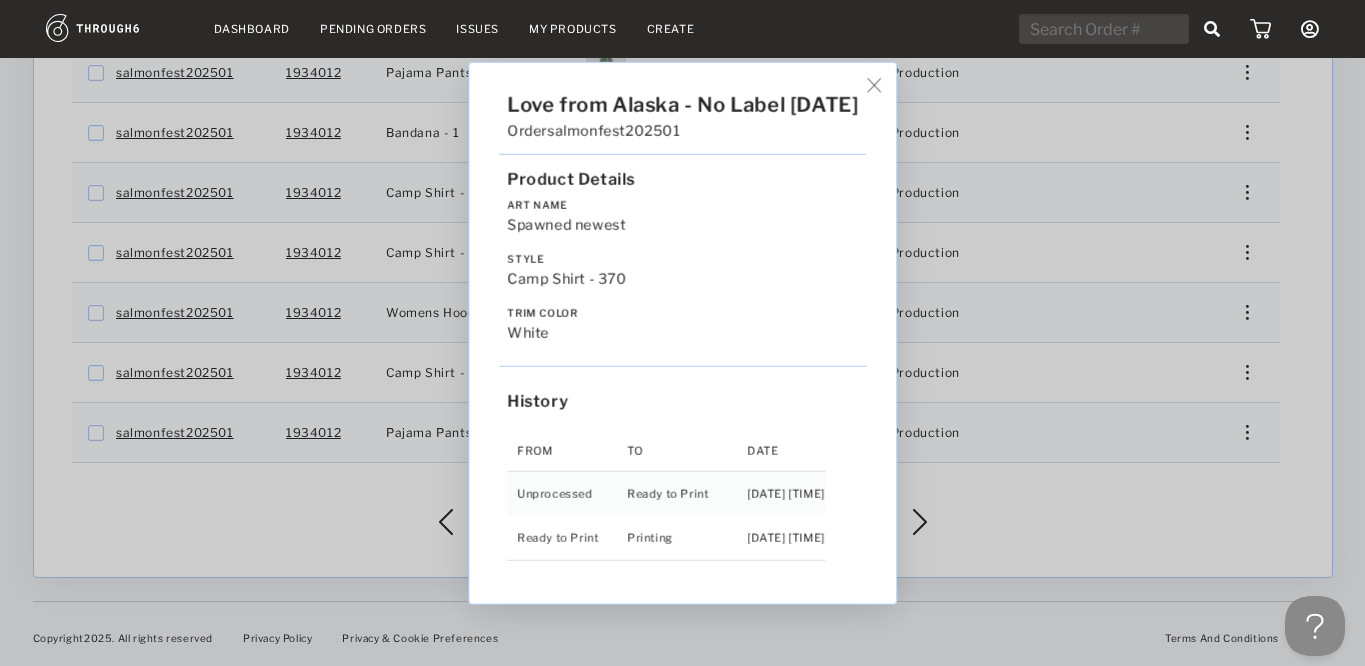 click at bounding box center [873, 85] 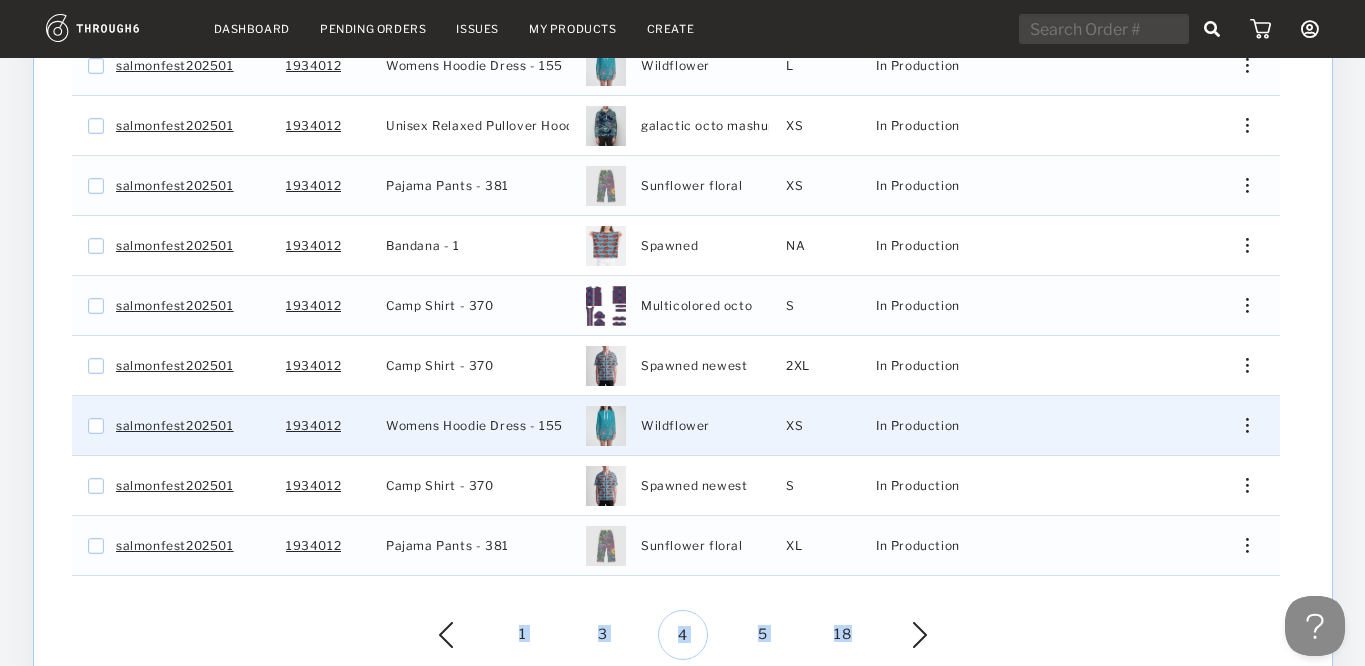 scroll, scrollTop: 443, scrollLeft: 0, axis: vertical 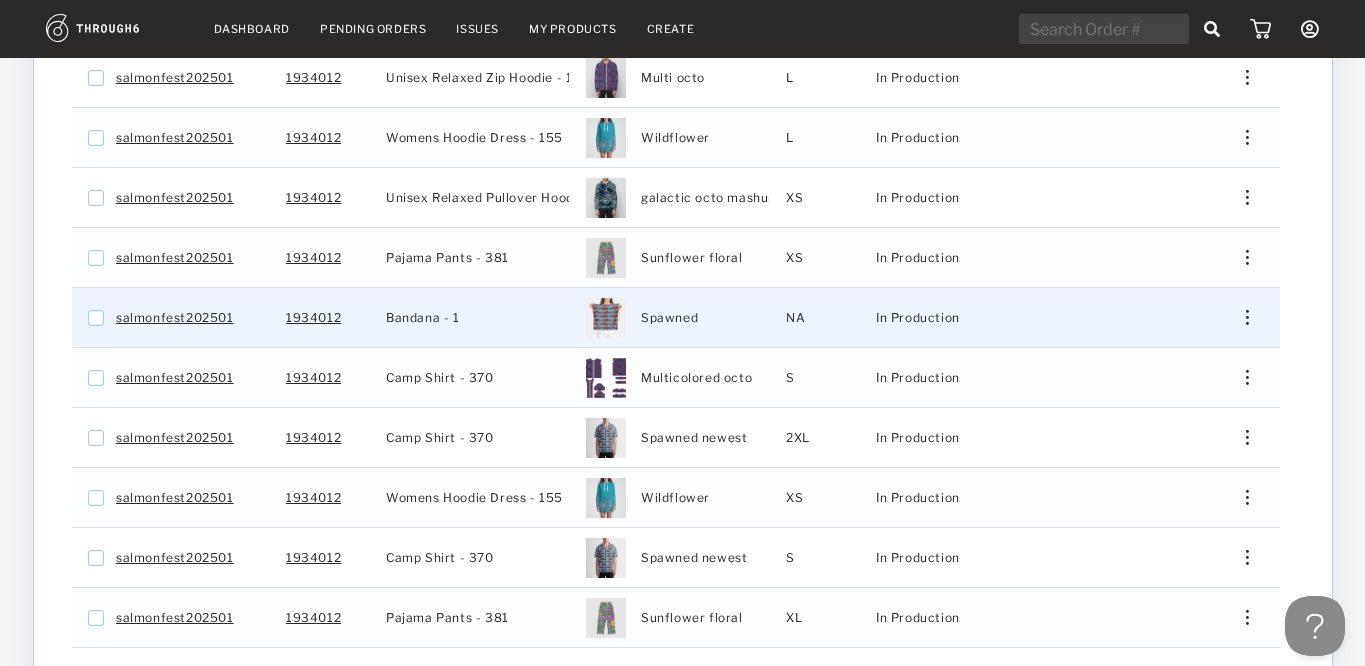 click at bounding box center [1239, 317] 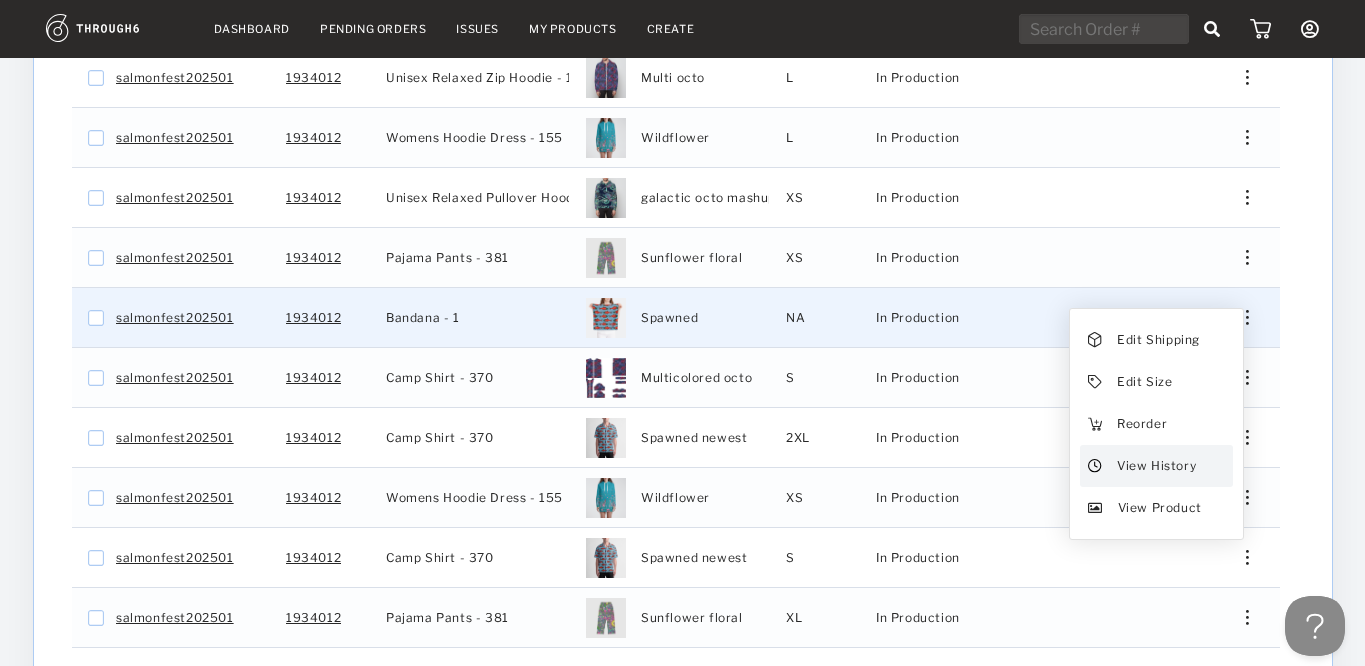 click on "View History" at bounding box center (1158, 340) 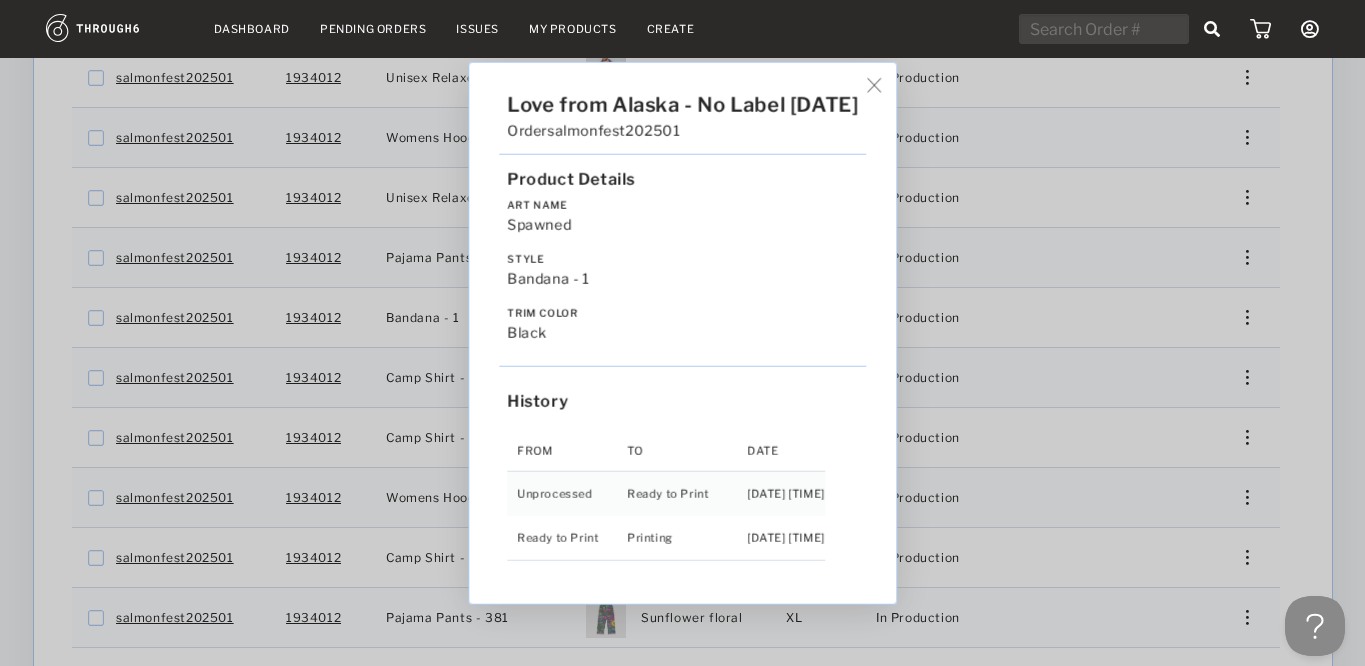 click on "Love from Alaska - No Label   06/19/25 Order  salmonfest202501 Product Details Art Name Spawned Style Bandana - 1 Trim Color black History From To Date Unprocessed Ready to Print 6/19/25 10:29:14 PM Ready to Print Printing 6/27/25 9:55:58 AM" at bounding box center (682, 333) 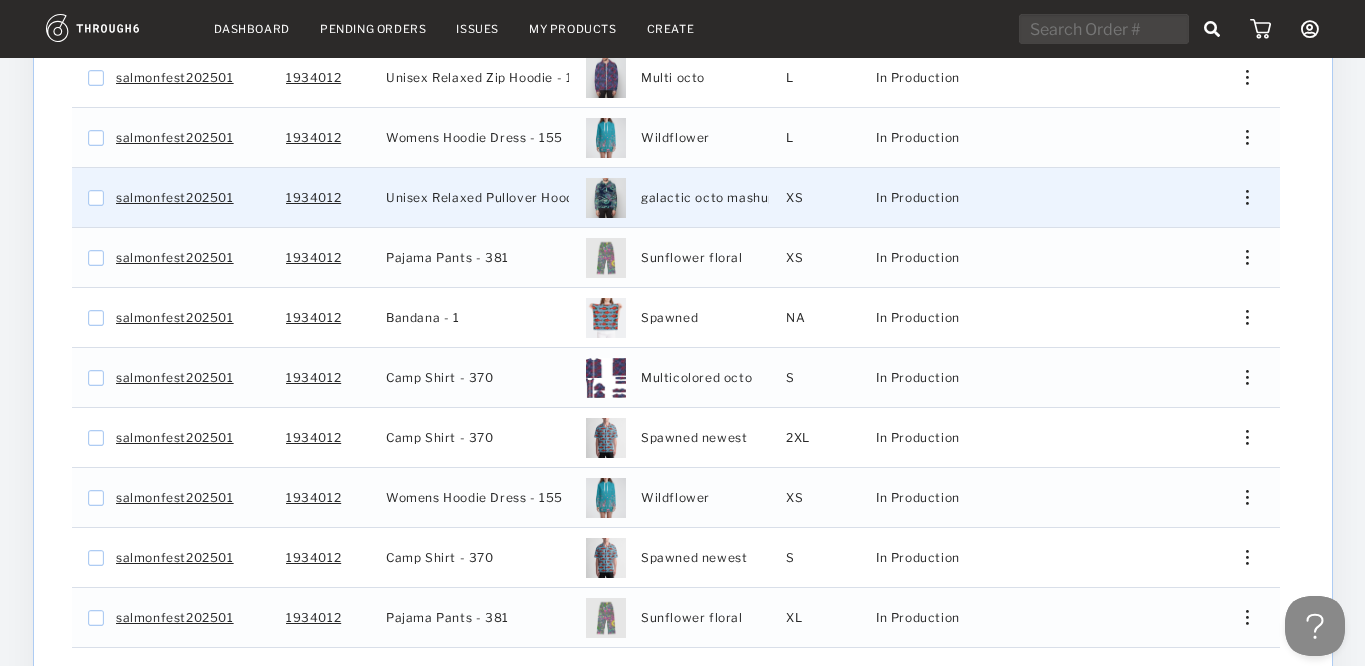 click at bounding box center (1246, 197) 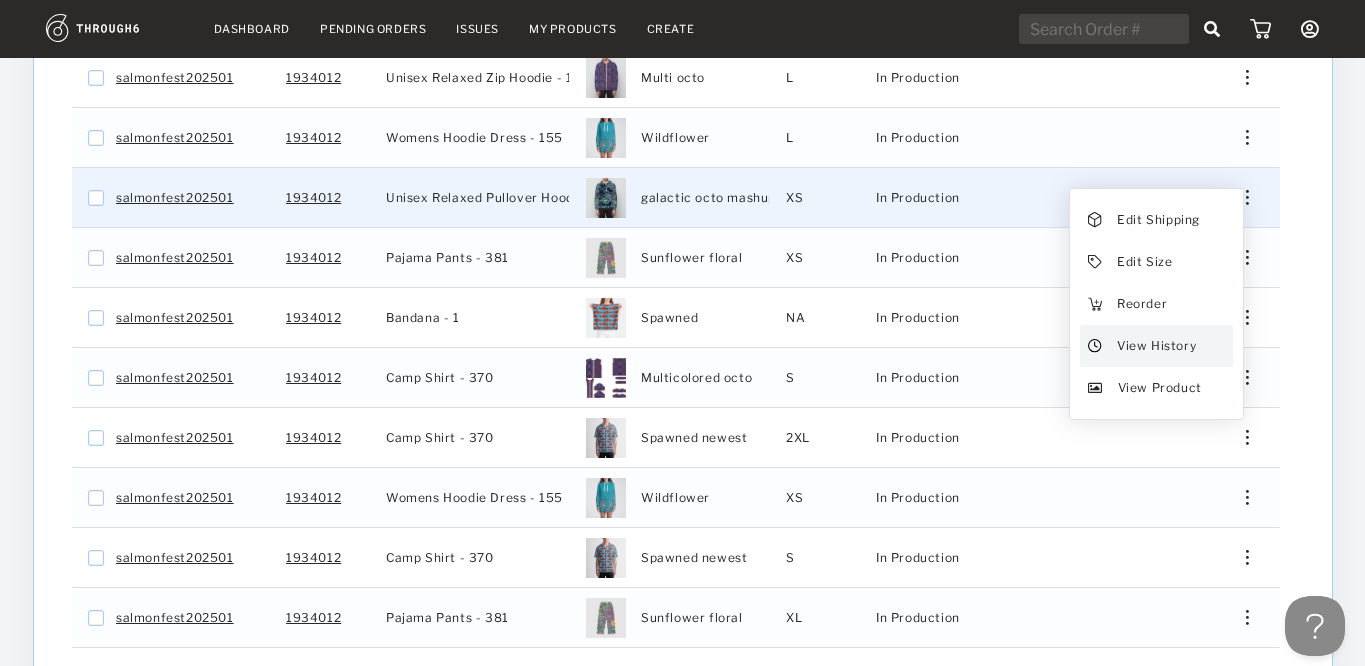 click on "View History" at bounding box center (1158, 220) 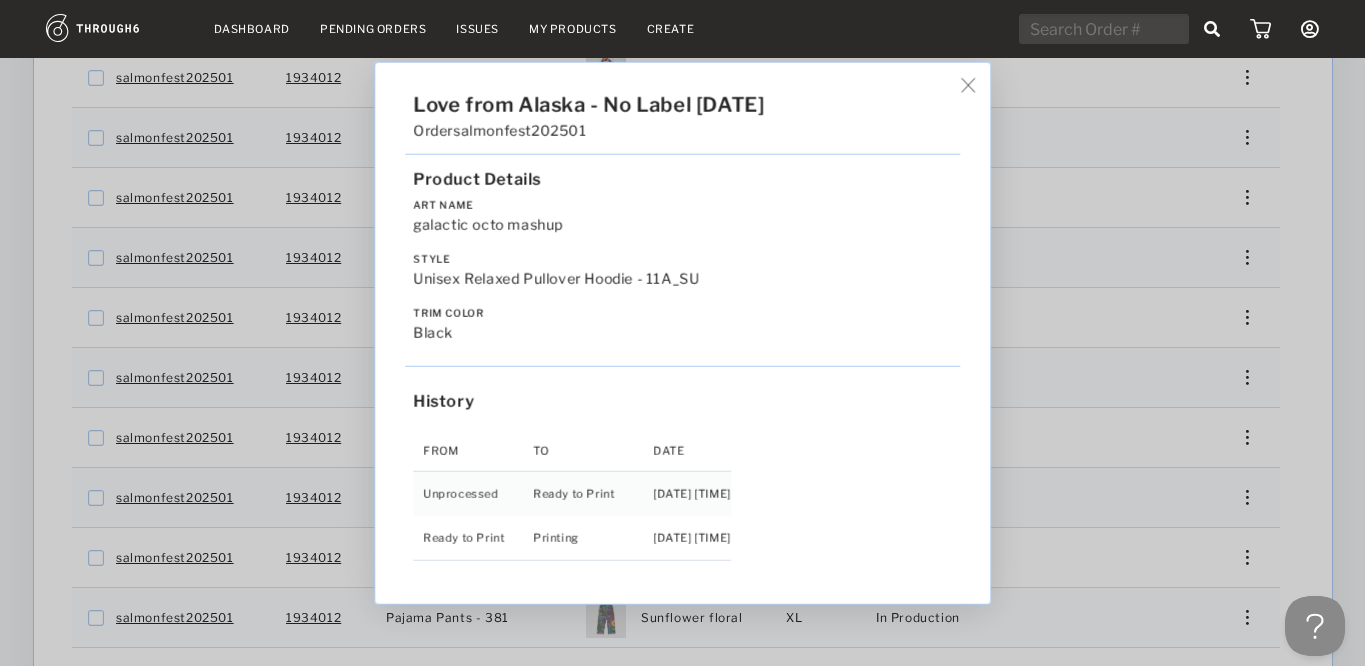 click on "Love from Alaska - No Label   06/19/25 Order  salmonfest202501 Product Details Art Name galactic octo mashup Style Unisex Relaxed Pullover Hoodie - 11A_SU Trim Color black History From To Date Unprocessed Ready to Print 6/19/25 10:29:14 PM Ready to Print Printing 6/27/25 10:05:57 AM" at bounding box center (682, 333) 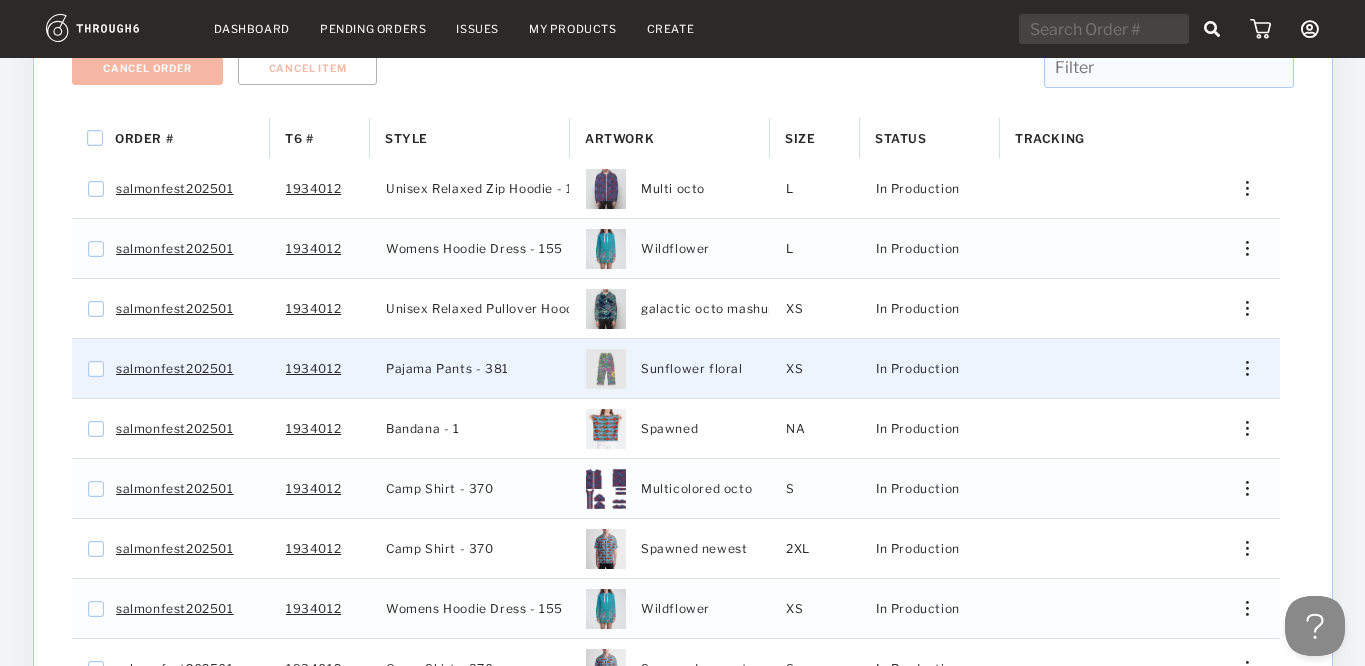 scroll, scrollTop: 323, scrollLeft: 0, axis: vertical 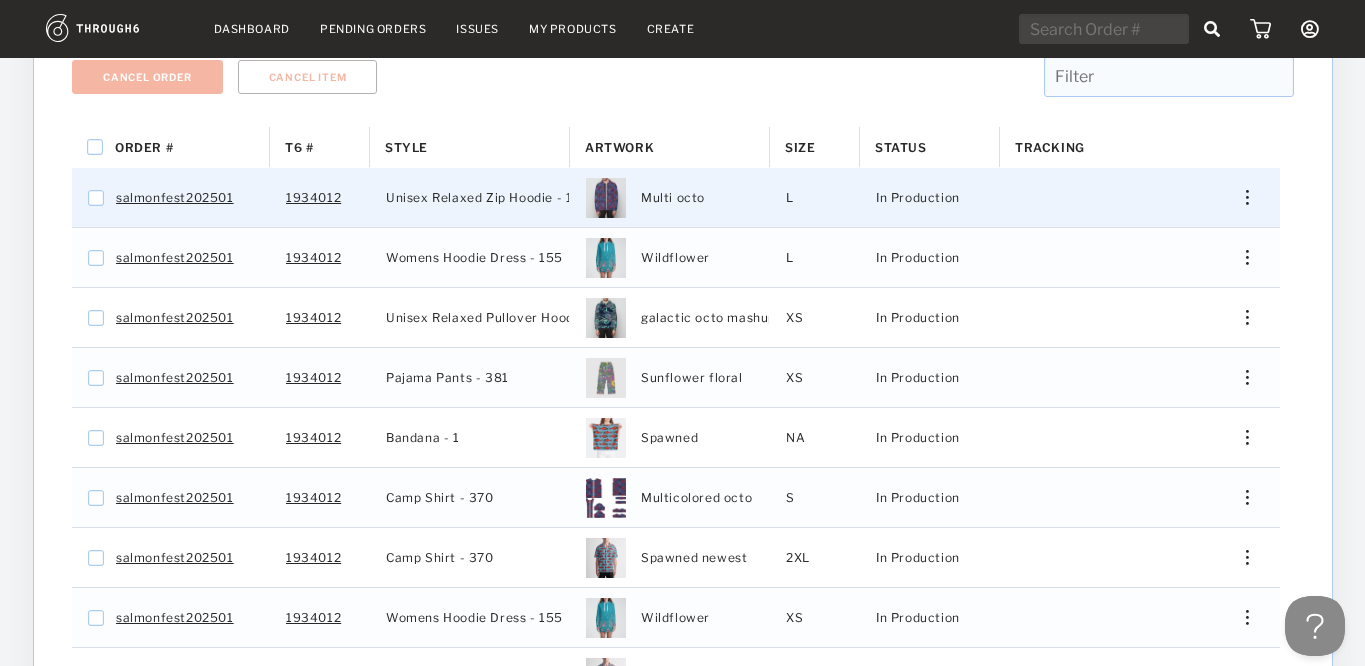 click at bounding box center (1239, 197) 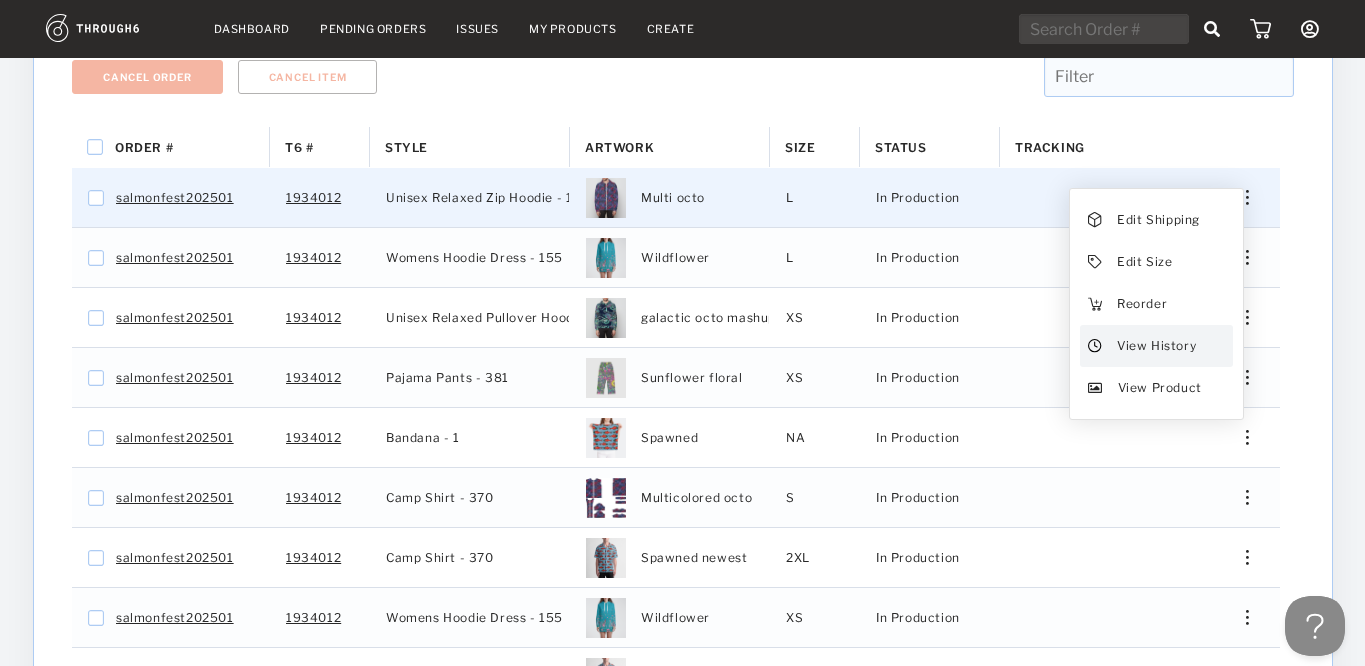 click on "View History" at bounding box center (1158, 220) 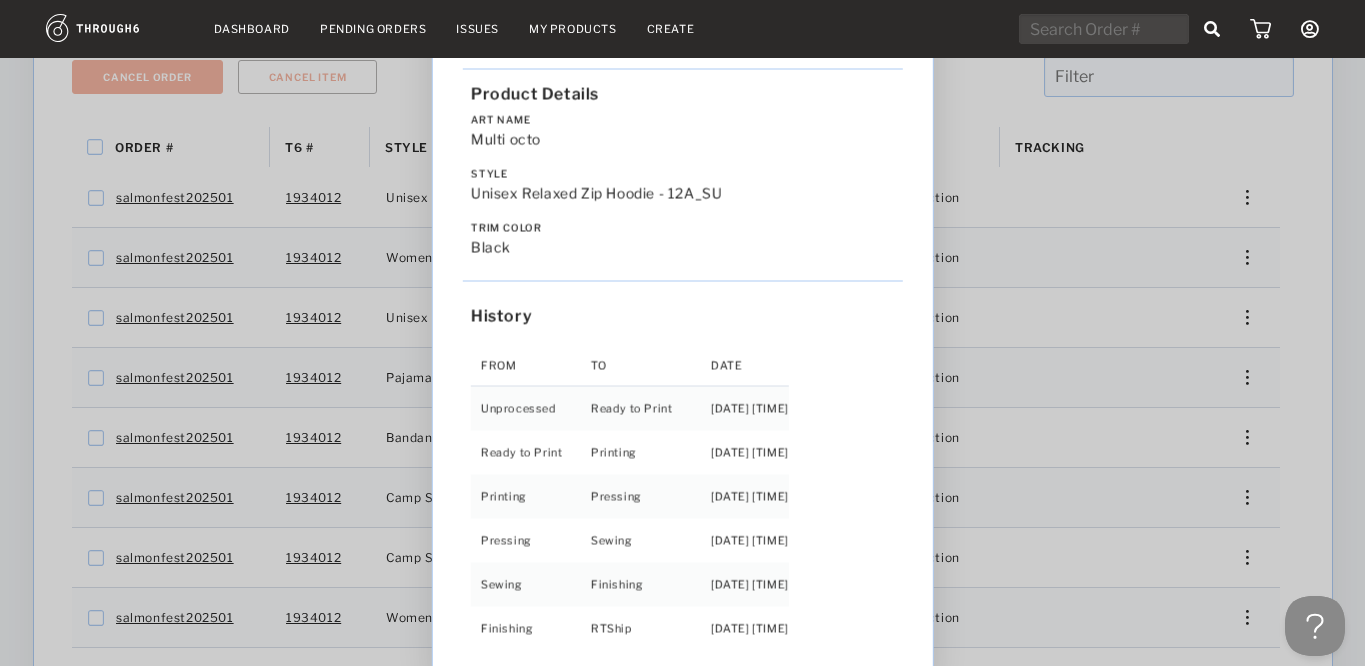 click on "Love from Alaska - No Label   06/19/25 Order  salmonfest202501 Product Details Art Name Multi octo Style Unisex Relaxed Zip Hoodie - 12A_SU Trim Color black History From To Date Unprocessed Ready to Print 6/19/25 10:29:10 PM Ready to Print Printing 6/27/25 9:55:57 AM Printing Pressing 7/01/25 1:35:42 AM Pressing Sewing 7/01/25 5:25:41 PM Sewing Finishing 7/03/25 8:45:34 AM Finishing RTShip 7/03/25 4:05:43 PM" at bounding box center [682, 333] 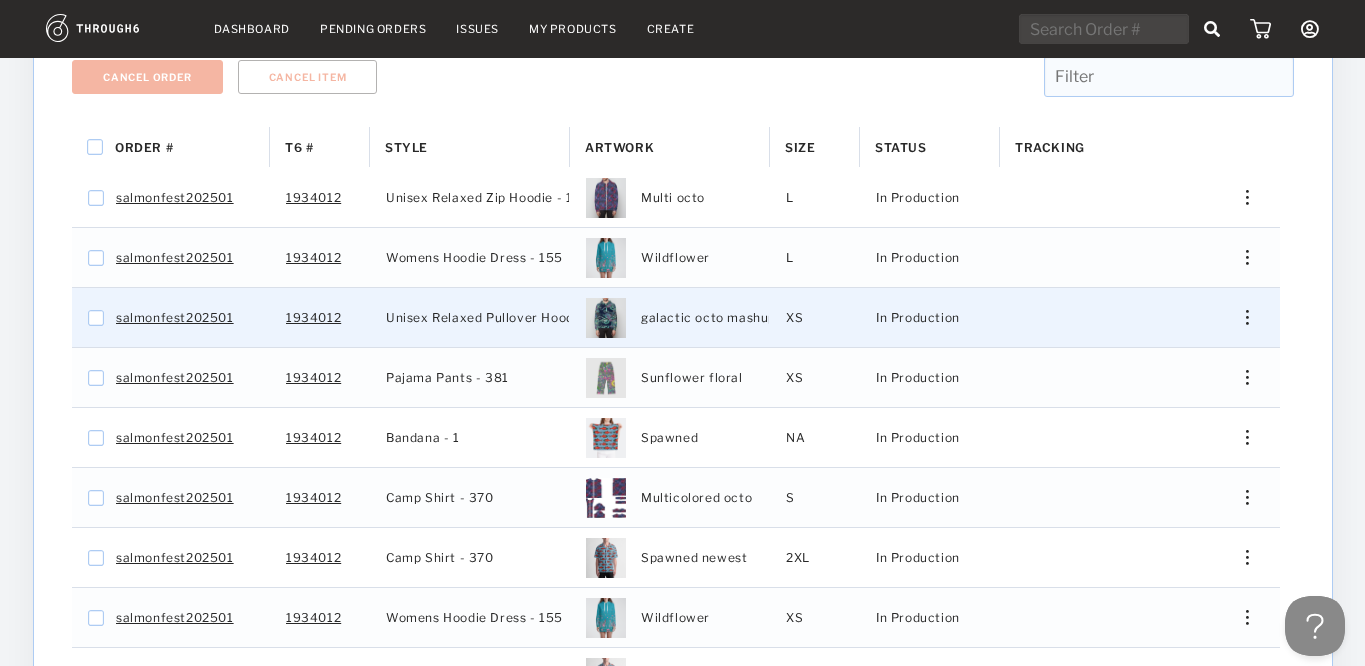 click on "Edit Shipping Edit Size Reorder View History View Product" at bounding box center [1240, 317] 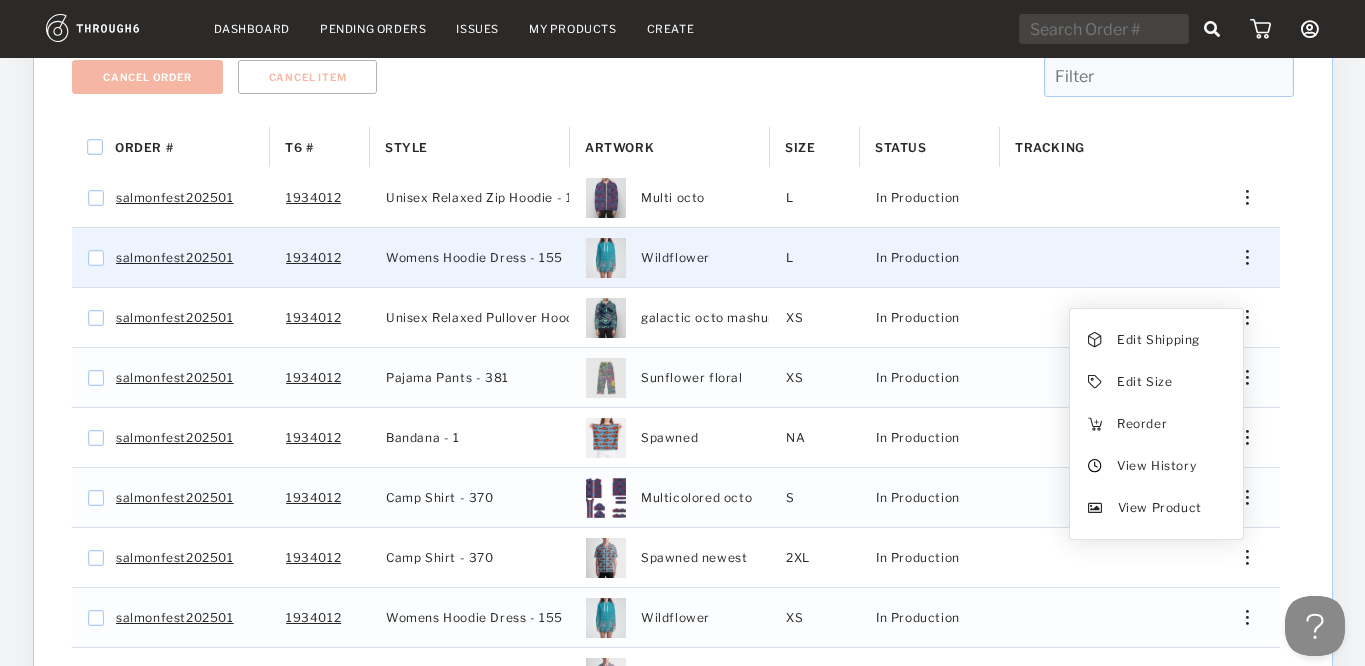 click on "Edit Shipping Edit Size Reorder View History View Product" at bounding box center (1240, 257) 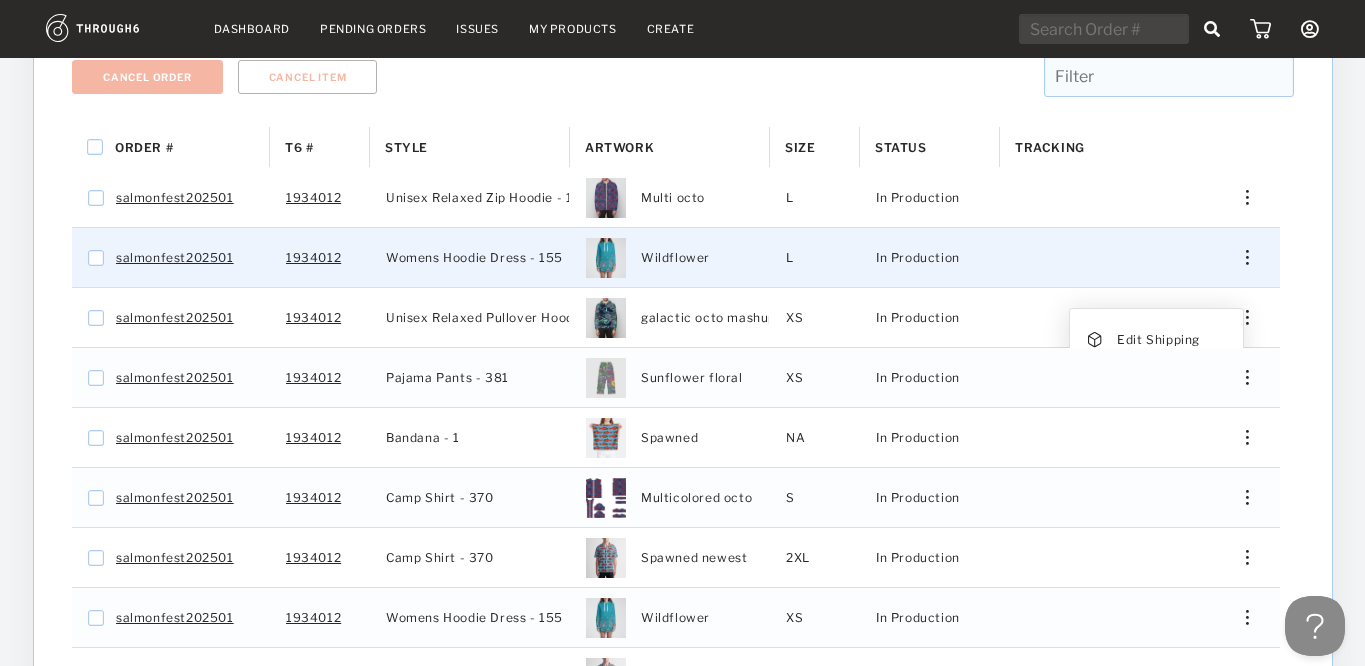 click at bounding box center [1246, 257] 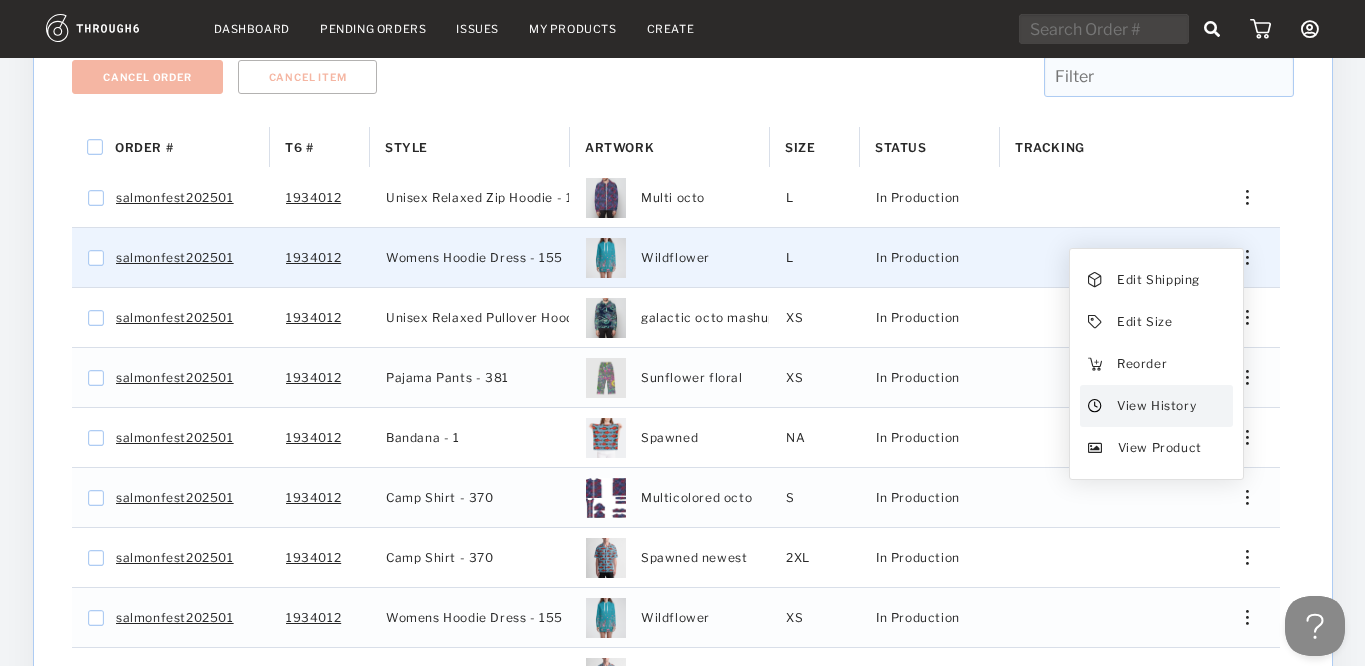 click on "View History" at bounding box center [1158, 280] 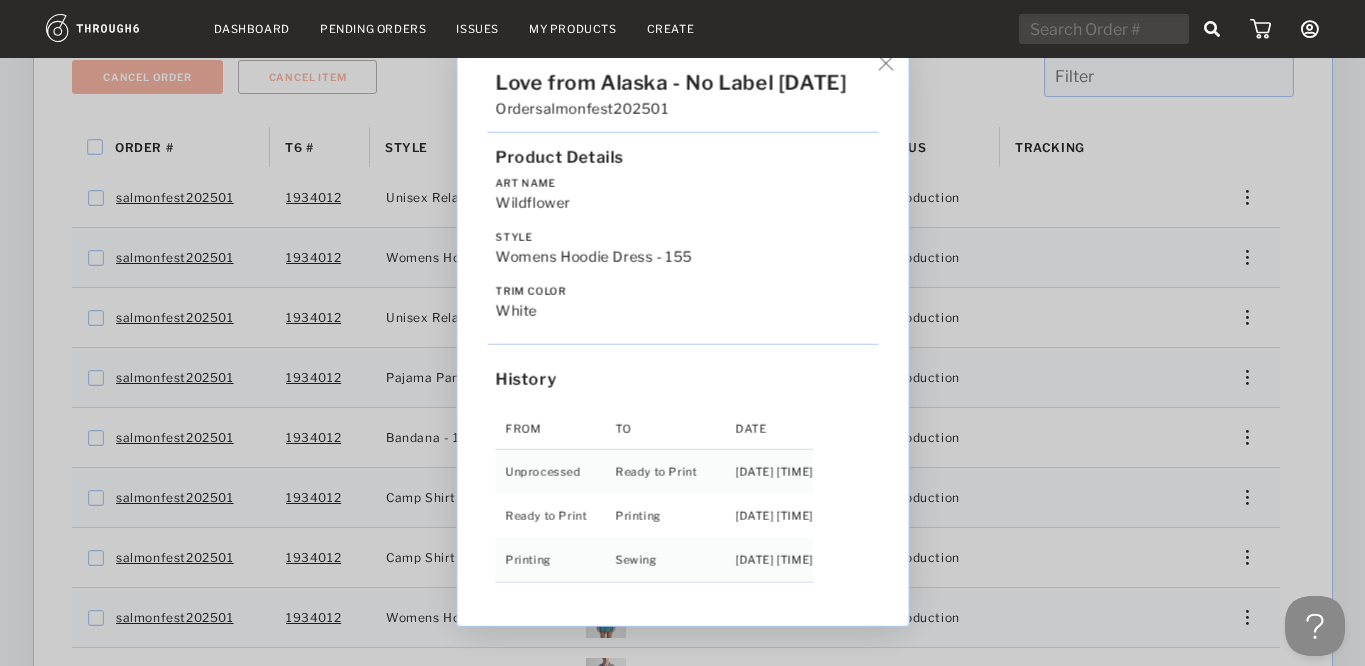 click on "Love from Alaska - No Label   06/19/25 Order  salmonfest202501 Product Details Art Name Wildflower Style Womens Hoodie Dress - 155 Trim Color white History From To Date Unprocessed Ready to Print 6/19/25 10:29:16 PM Ready to Print Printing 6/27/25 9:55:58 AM Printing Sewing 7/01/25 10:25:37 PM" at bounding box center [682, 333] 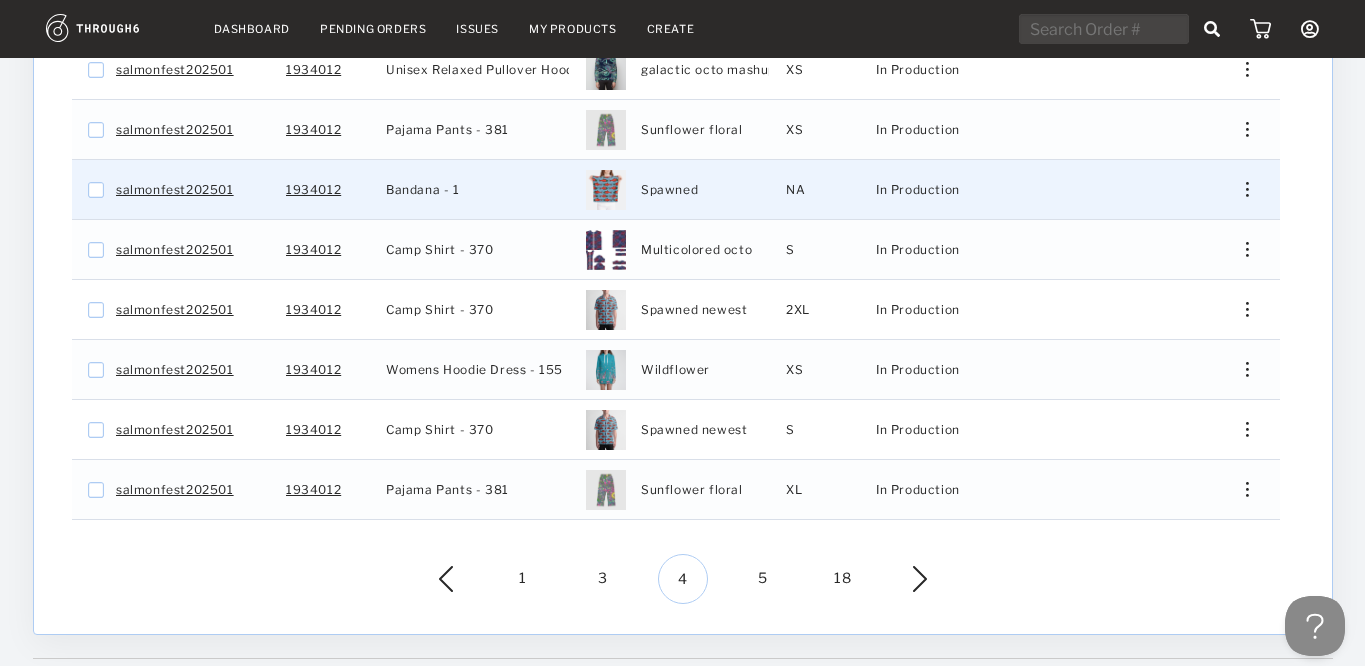 scroll, scrollTop: 628, scrollLeft: 0, axis: vertical 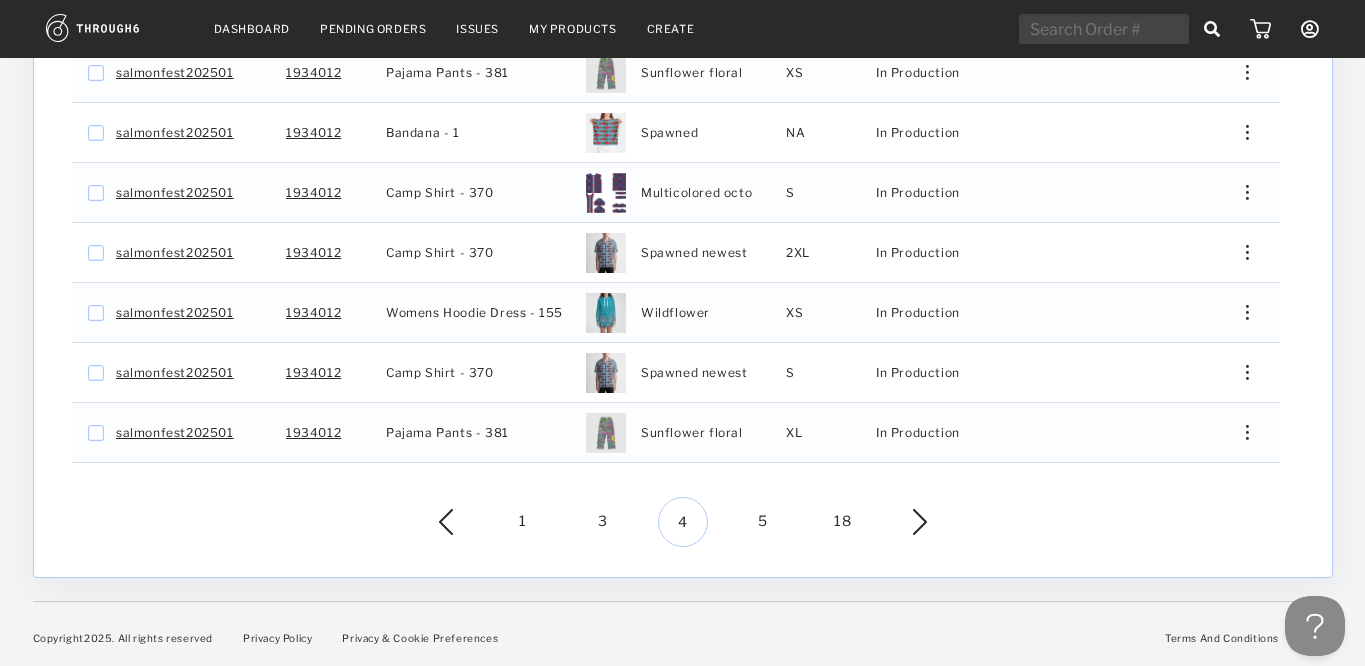 click at bounding box center [905, 522] 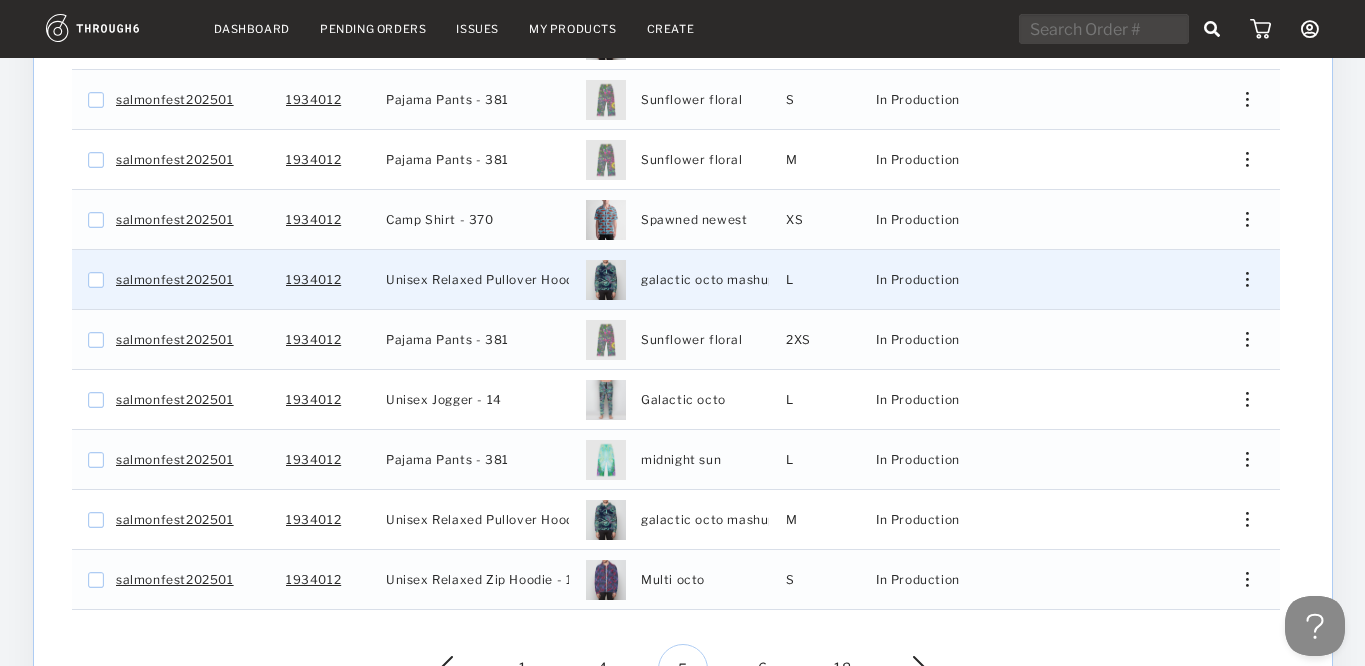 scroll, scrollTop: 628, scrollLeft: 0, axis: vertical 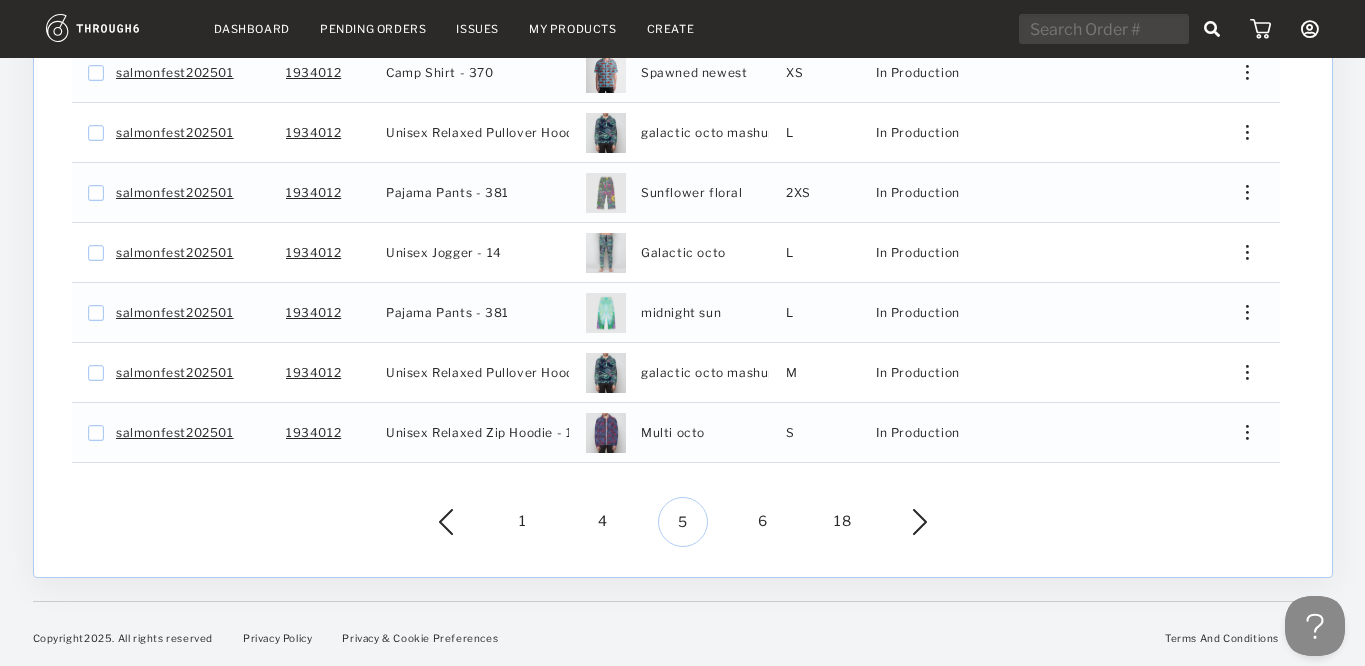click on "6" at bounding box center [763, 522] 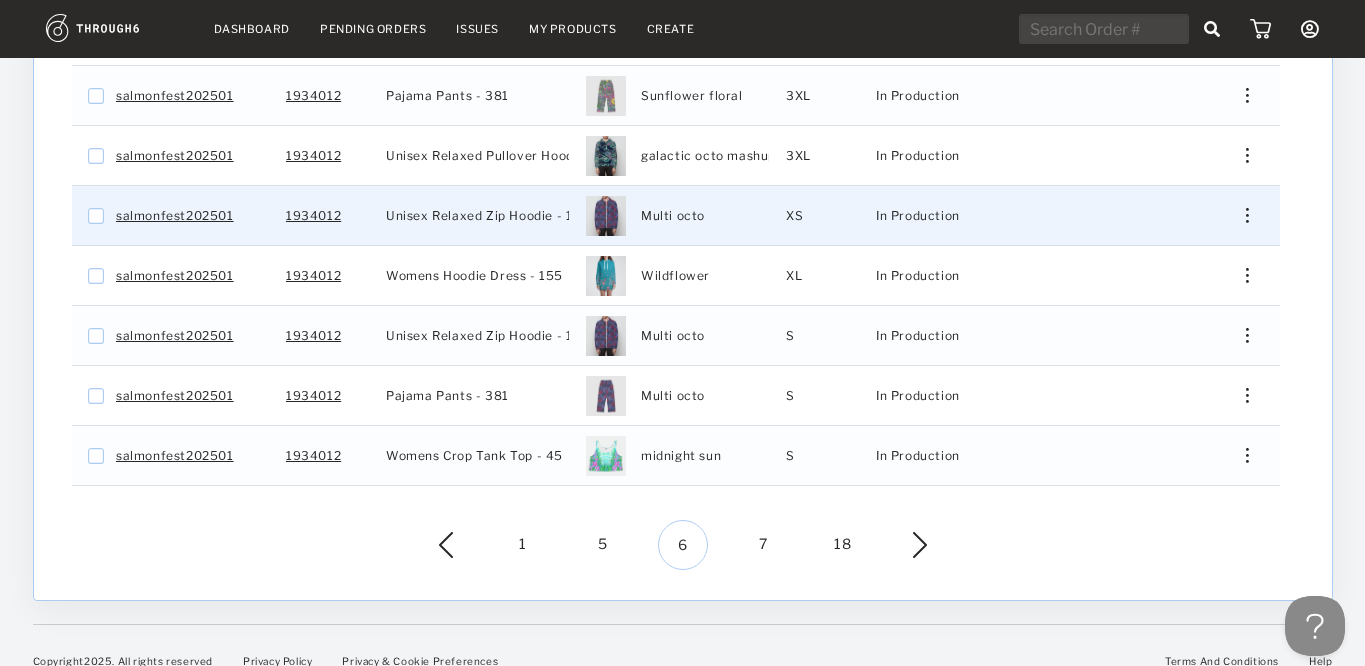 scroll, scrollTop: 628, scrollLeft: 0, axis: vertical 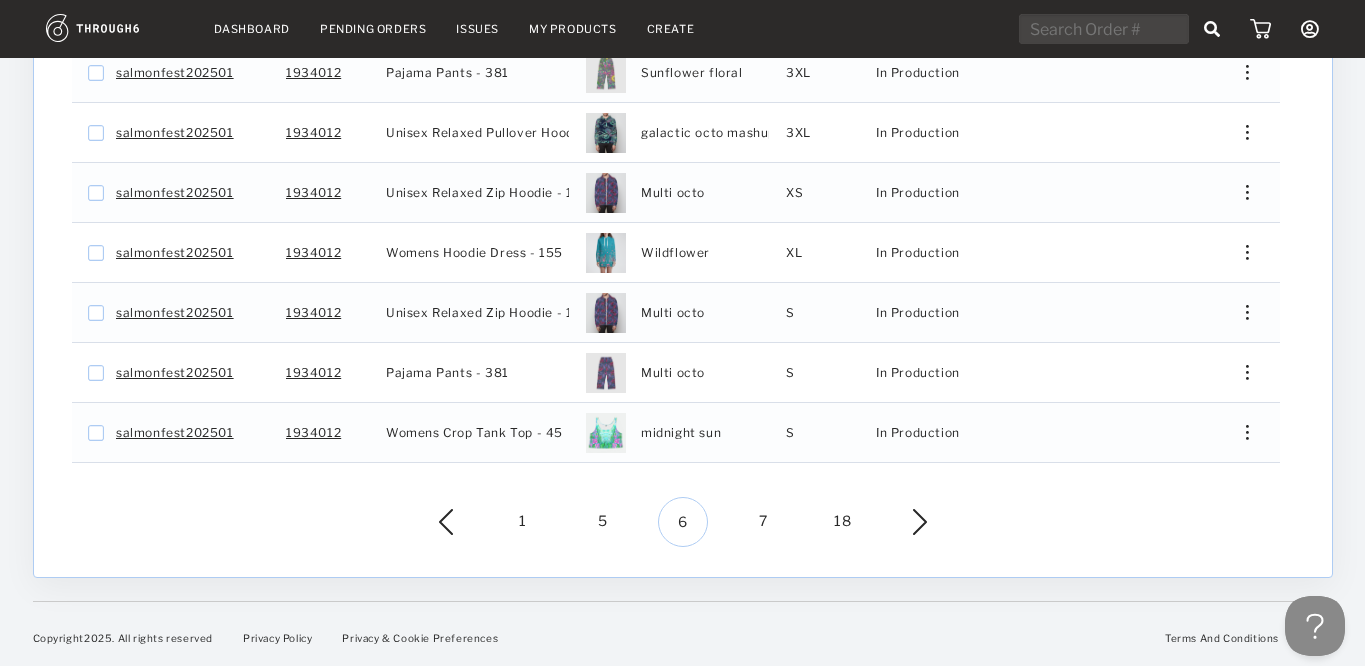 click on "18" at bounding box center (843, 522) 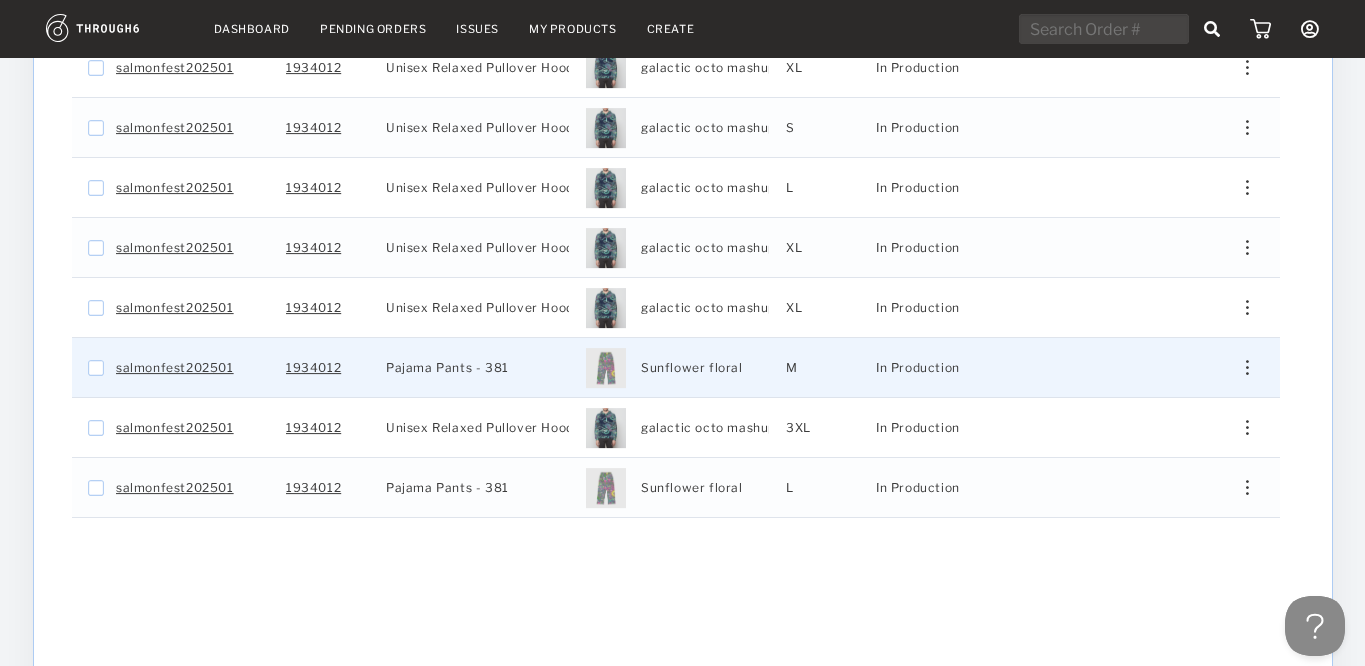 scroll, scrollTop: 0, scrollLeft: 0, axis: both 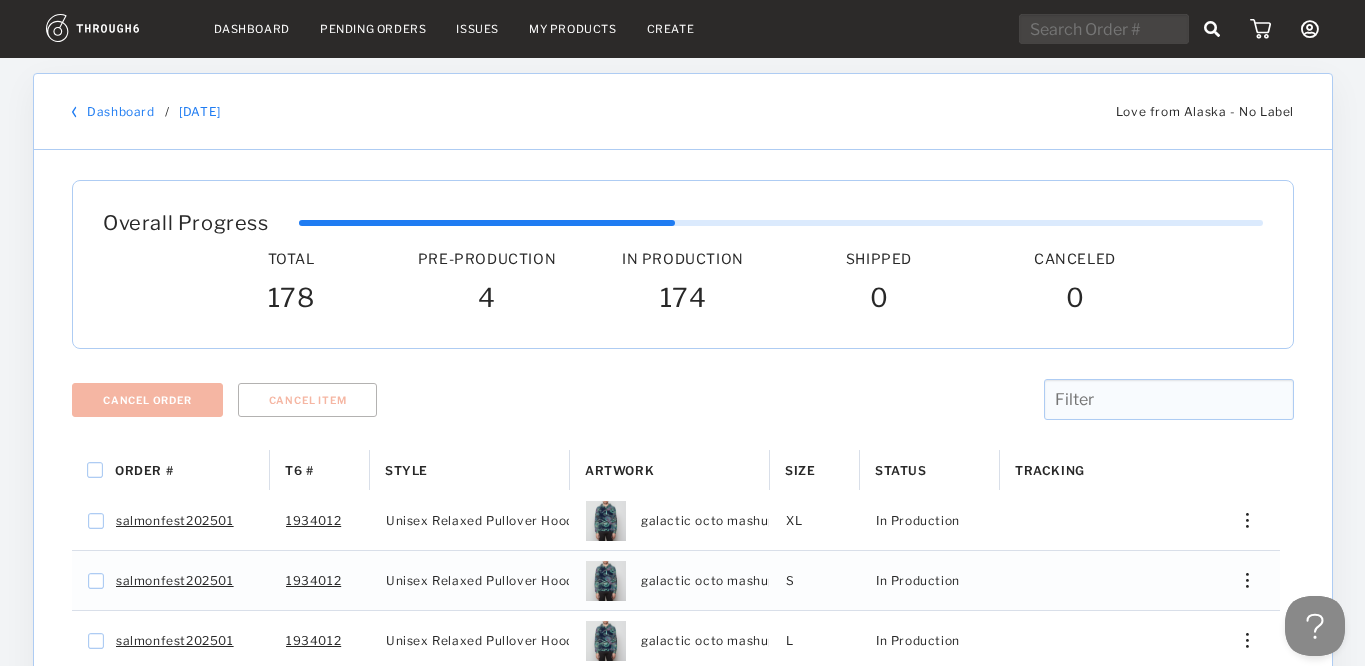 click on "Dashboard   Pending Orders Issues My Products Create  My Account  Brands  Create New Brand  Users Payment History  Sign Out" at bounding box center [682, 29] 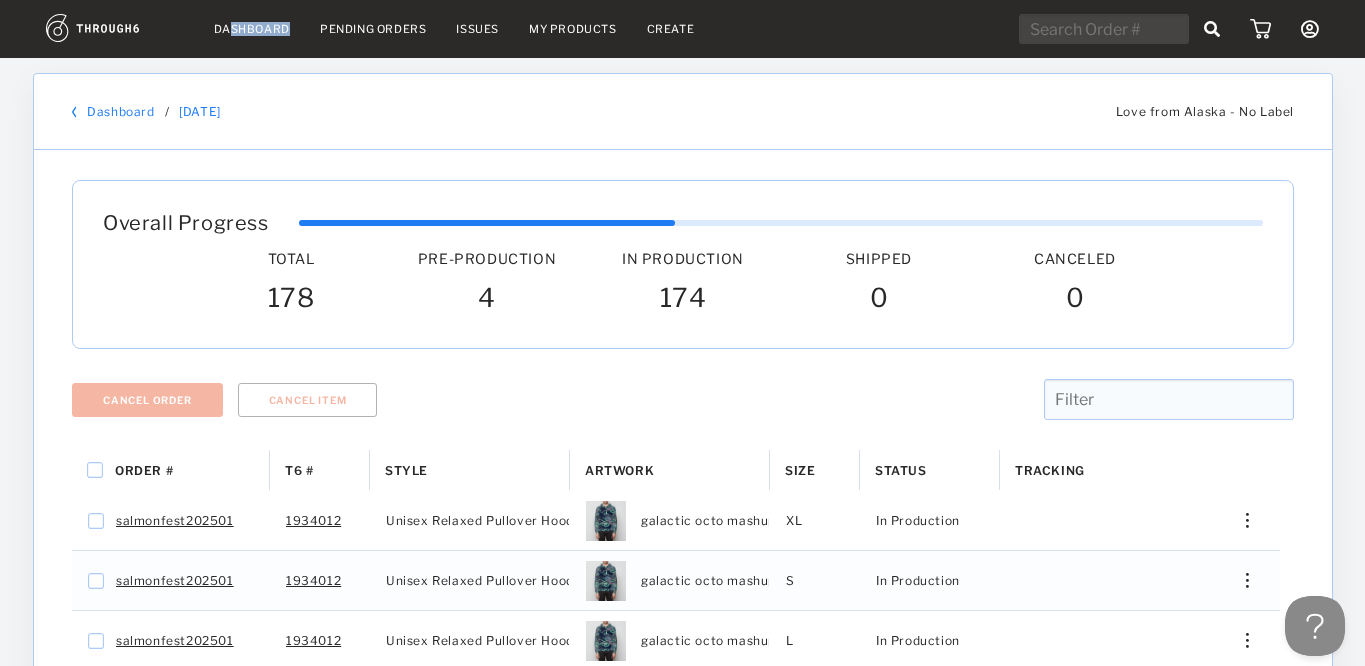 click on "Dashboard" at bounding box center [252, 29] 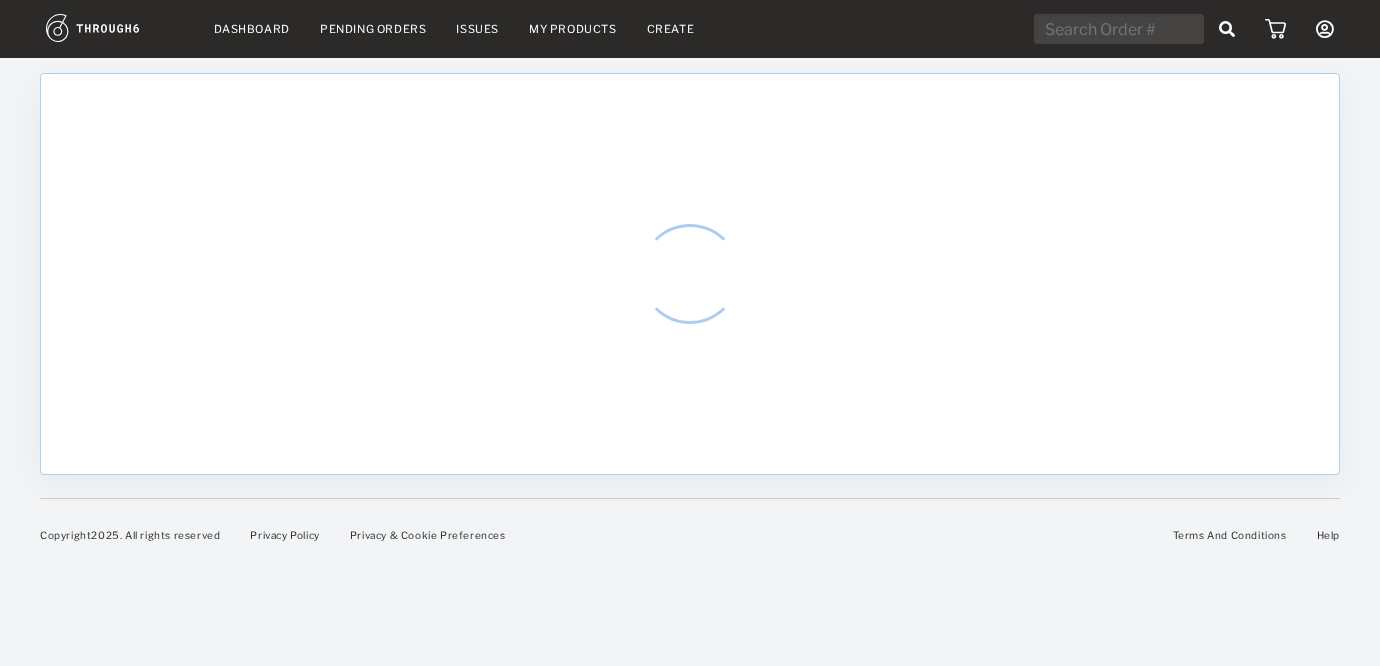 scroll, scrollTop: 0, scrollLeft: 0, axis: both 